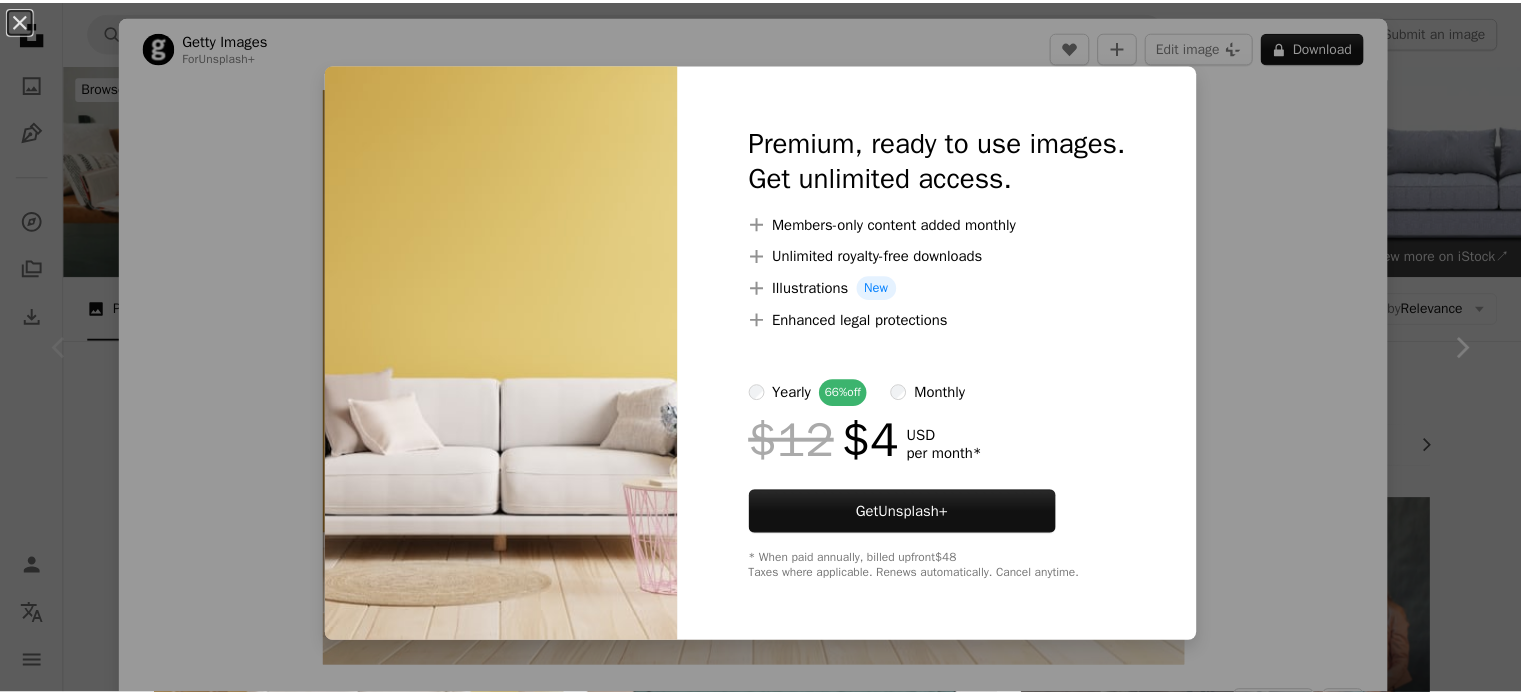 scroll, scrollTop: 103, scrollLeft: 0, axis: vertical 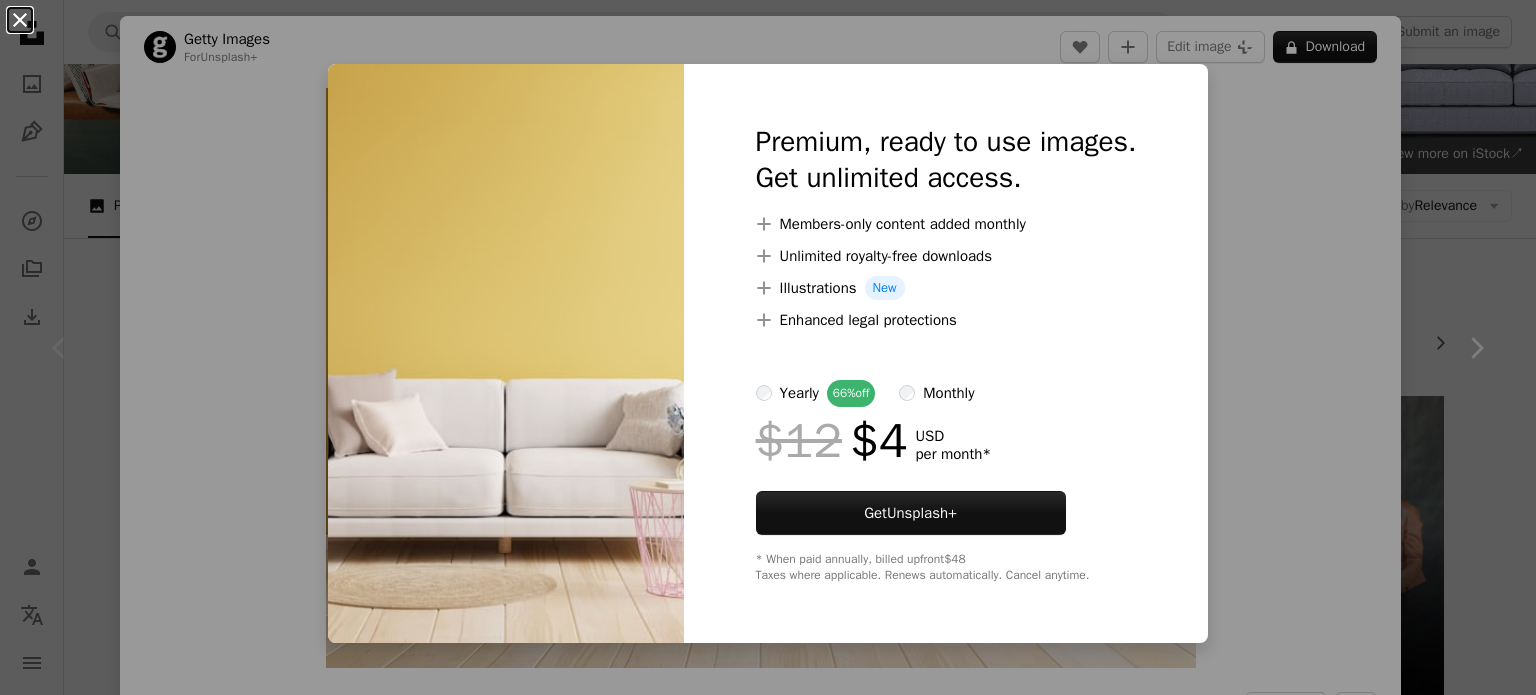 click on "An X shape" at bounding box center [20, 20] 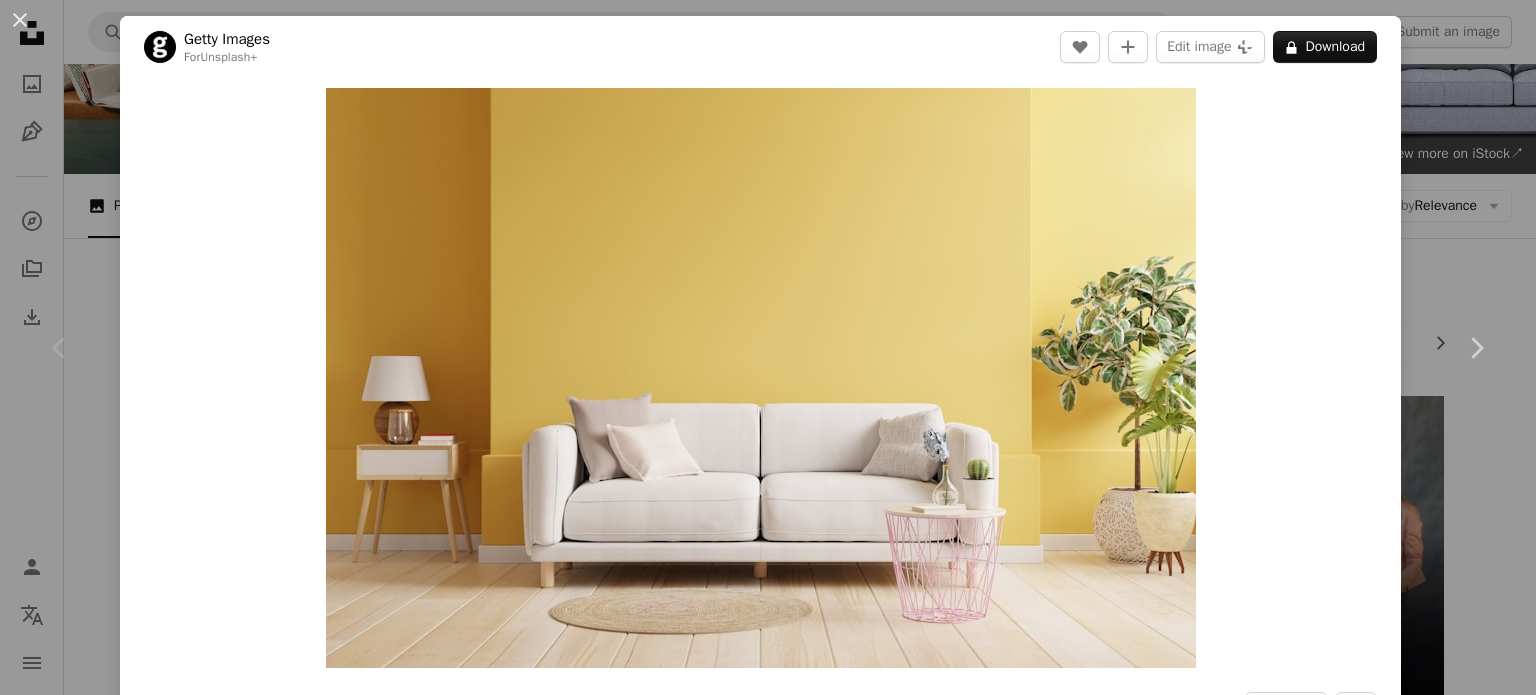 click on "An X shape" at bounding box center [20, 20] 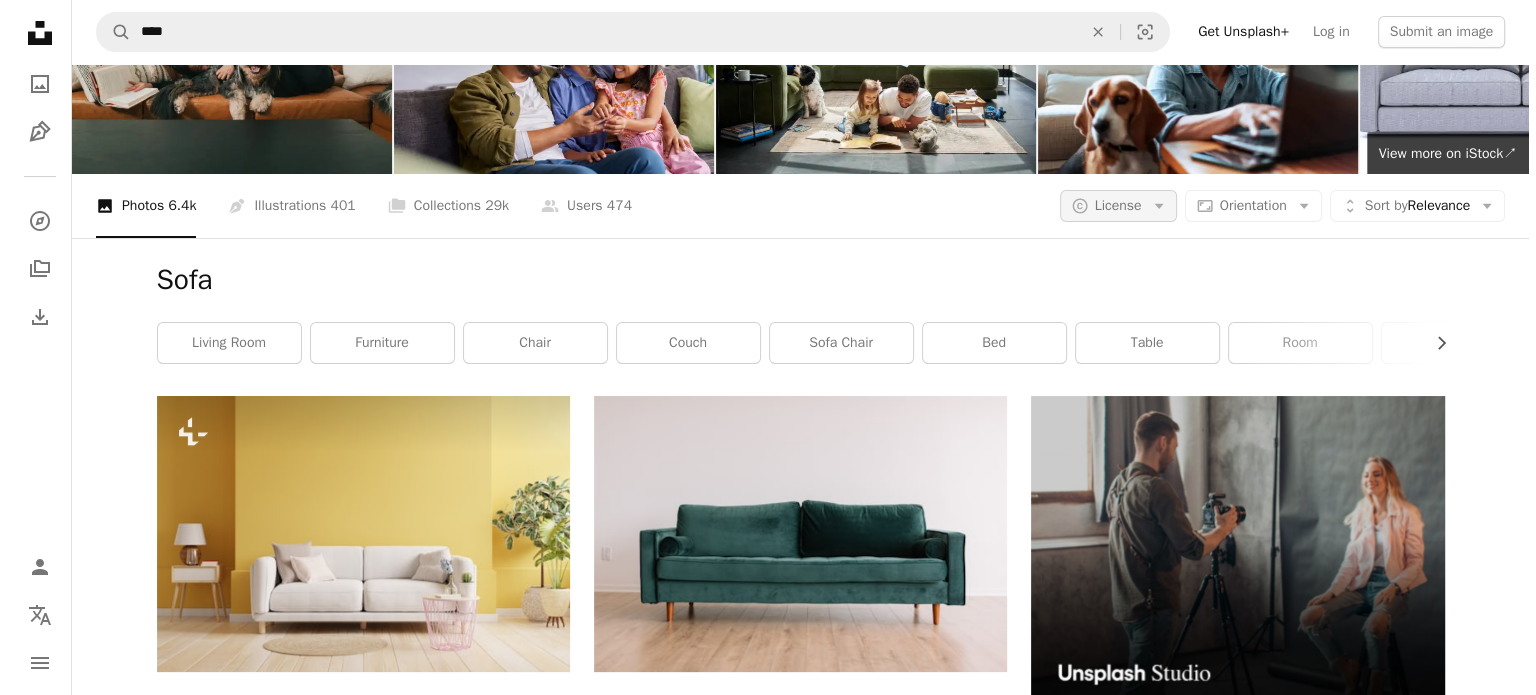 scroll, scrollTop: 0, scrollLeft: 0, axis: both 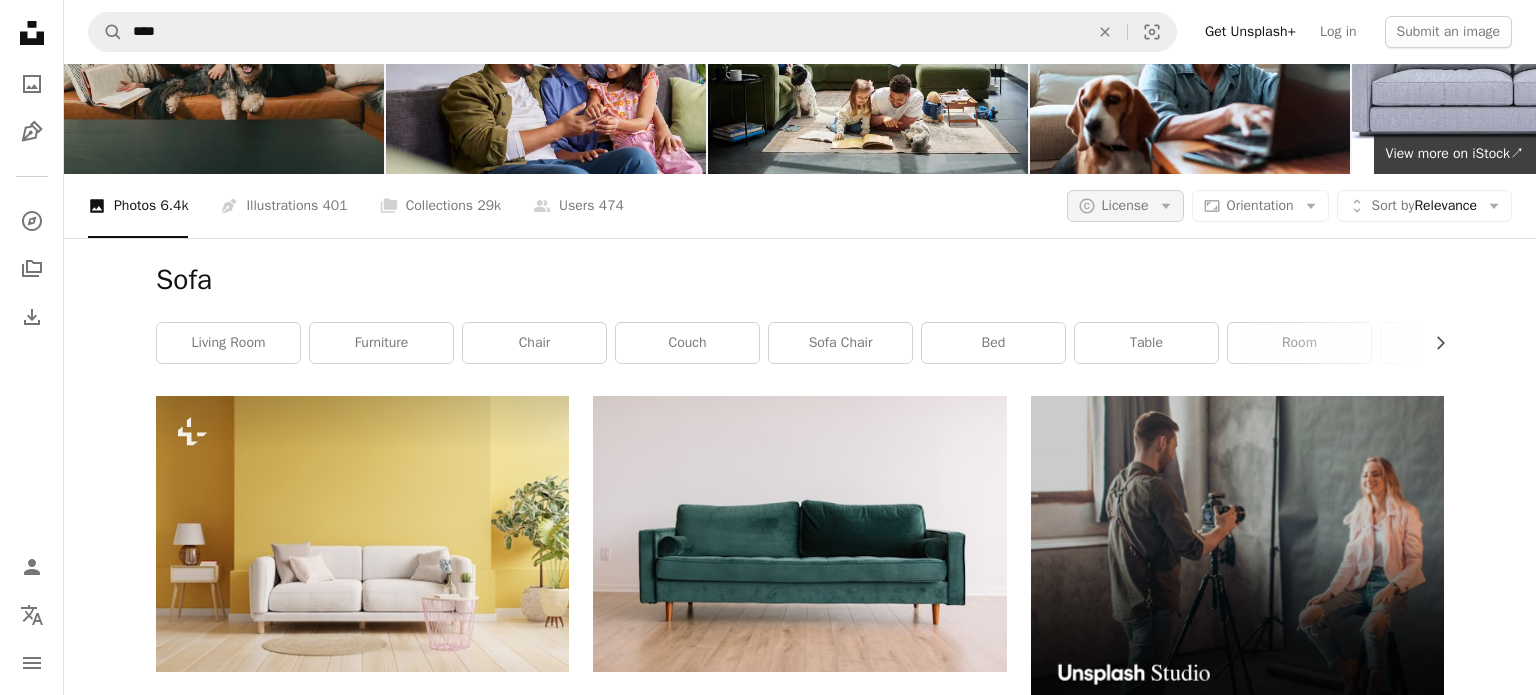 click on "License" at bounding box center (1125, 205) 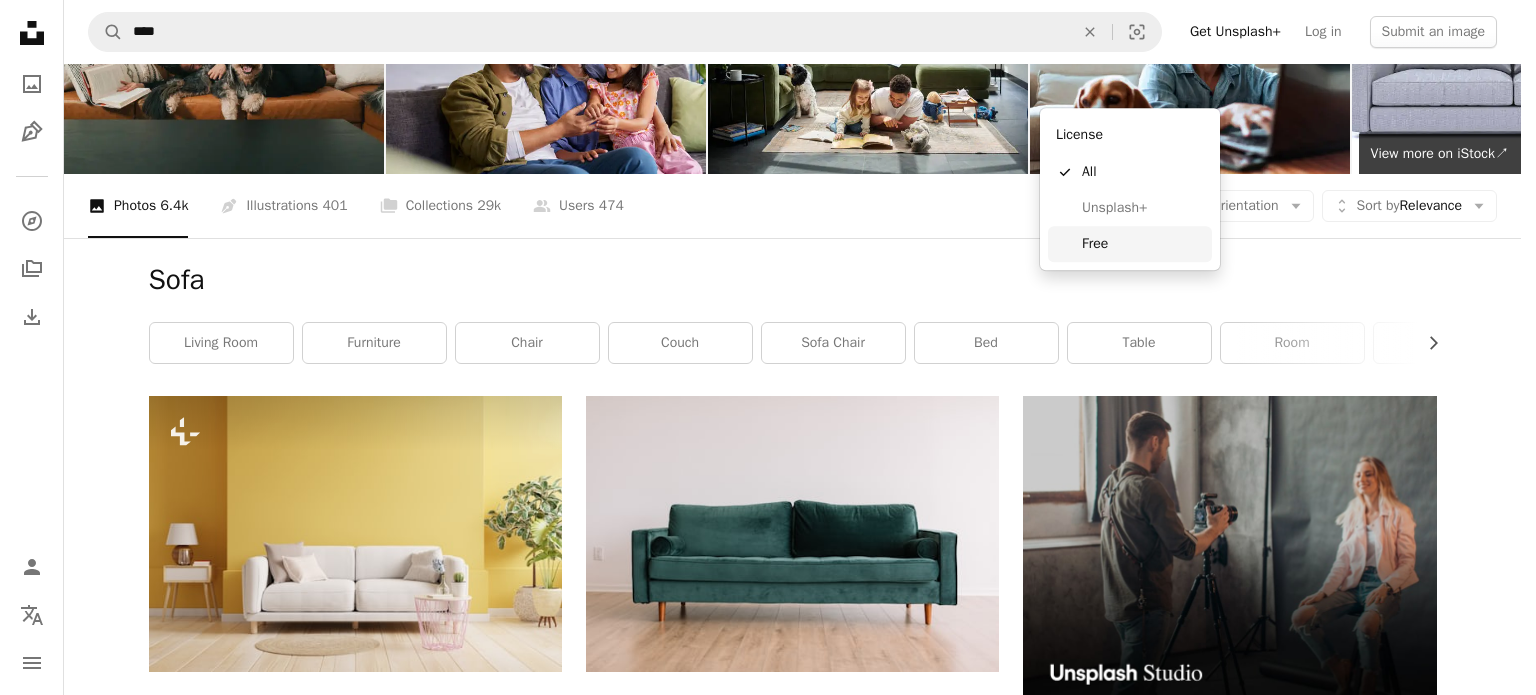 click on "Free" at bounding box center (1143, 244) 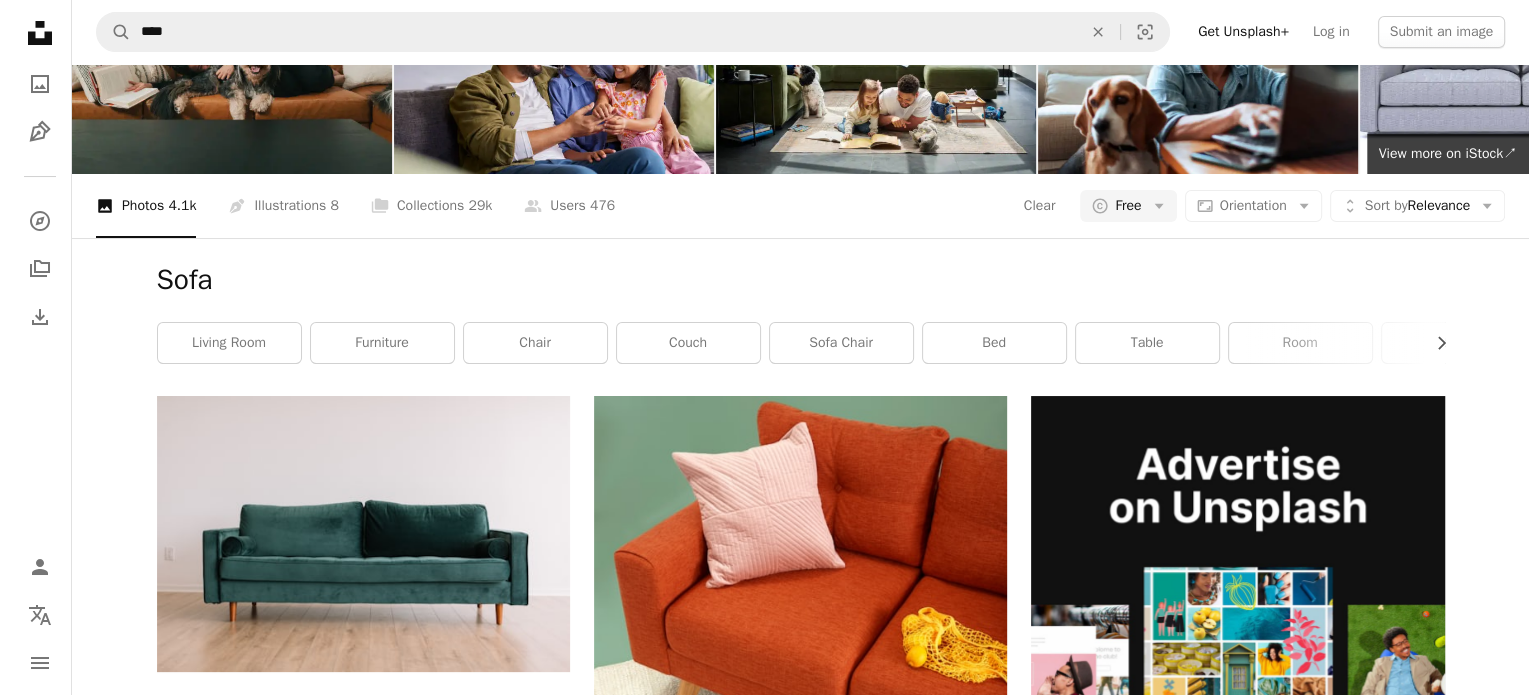 scroll, scrollTop: 64, scrollLeft: 0, axis: vertical 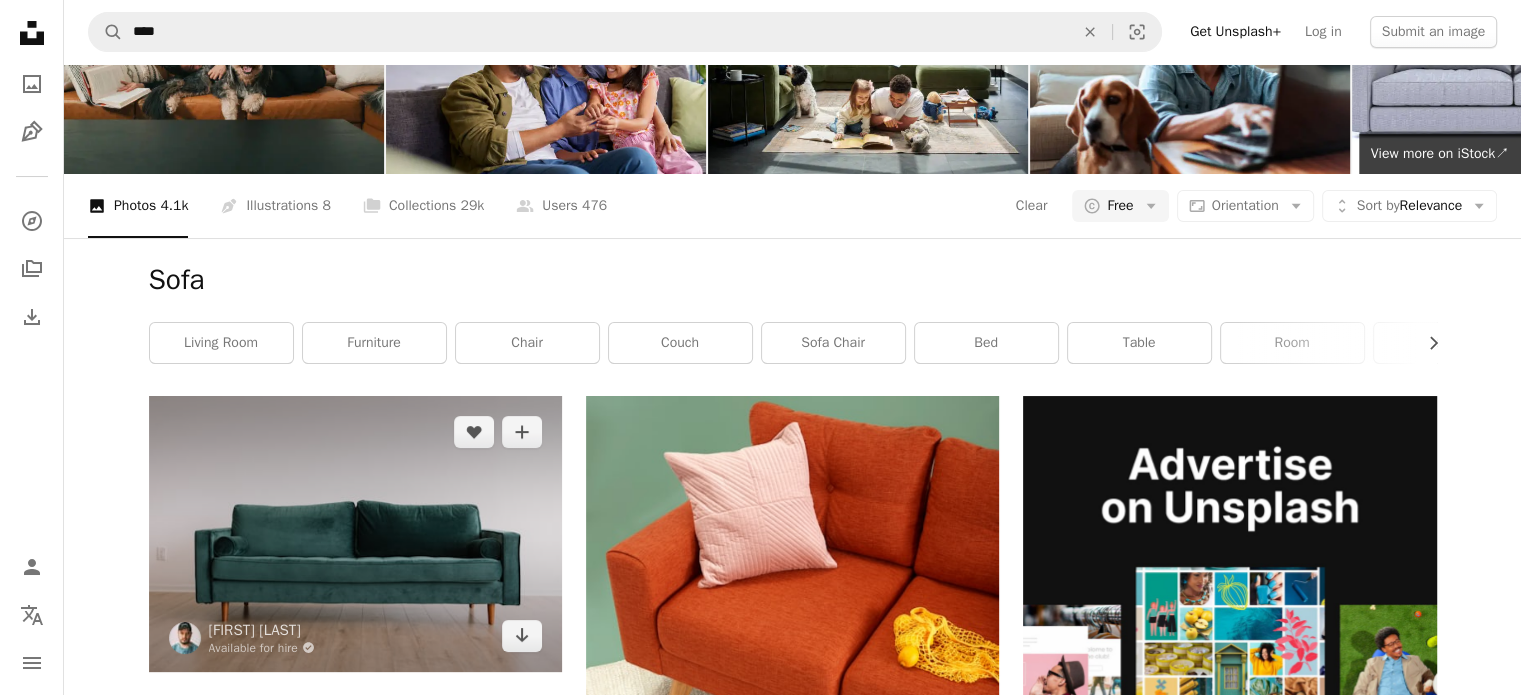 click at bounding box center (355, 533) 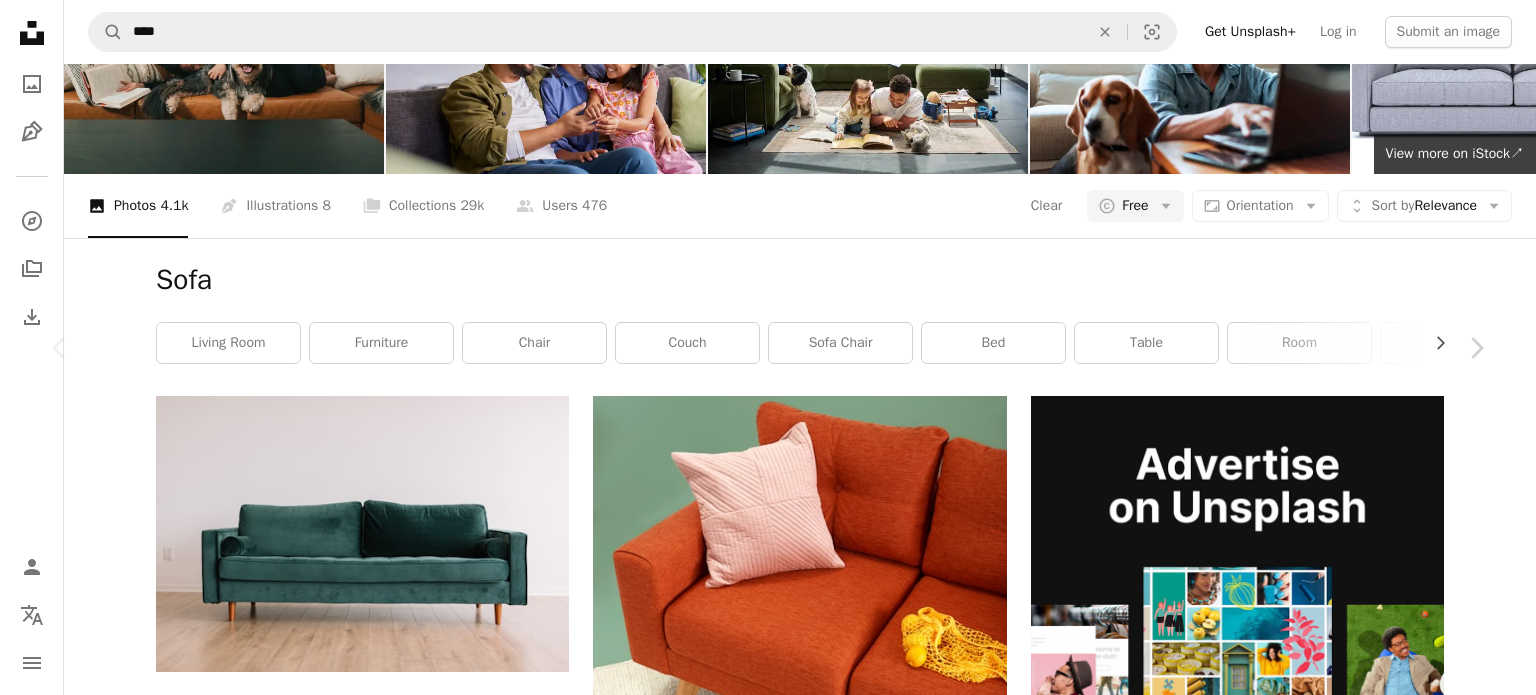 click on "Download free" at bounding box center [1287, 4923] 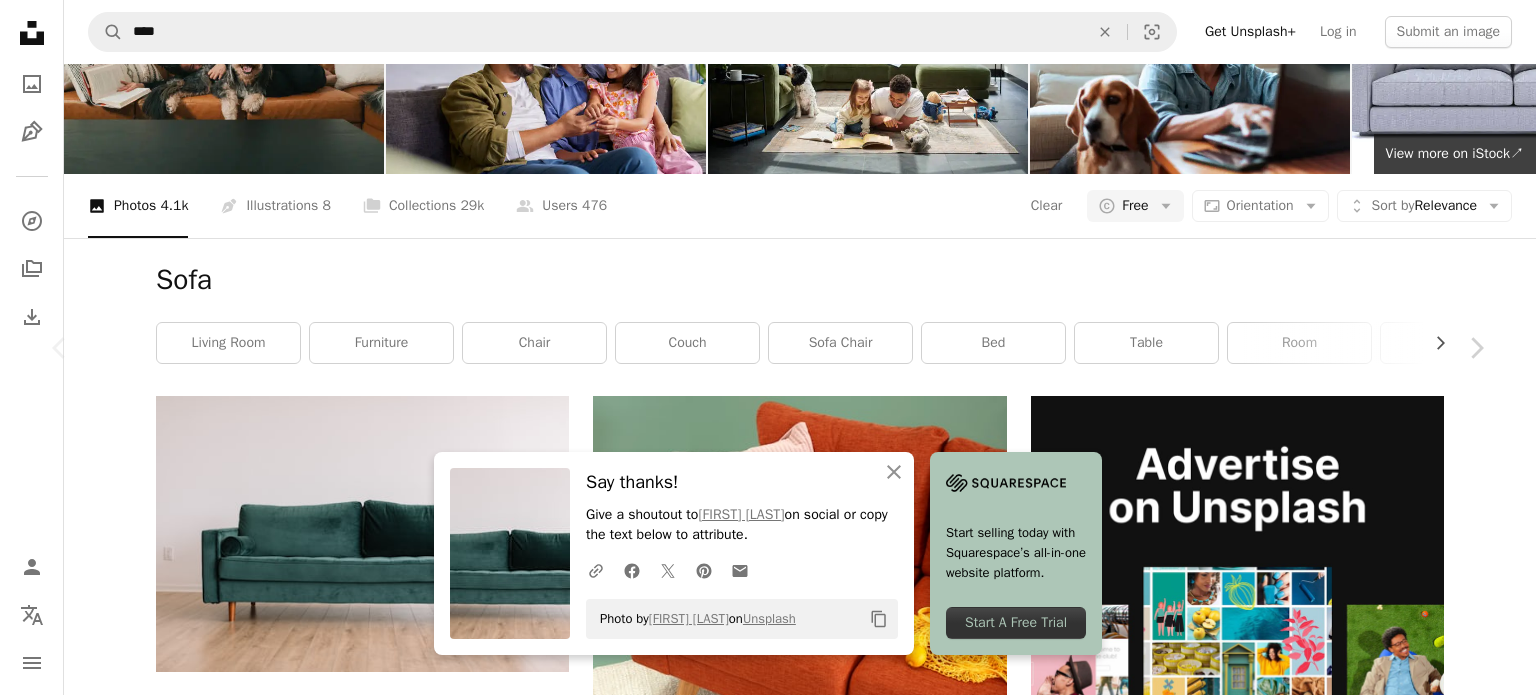 click at bounding box center [761, 5254] 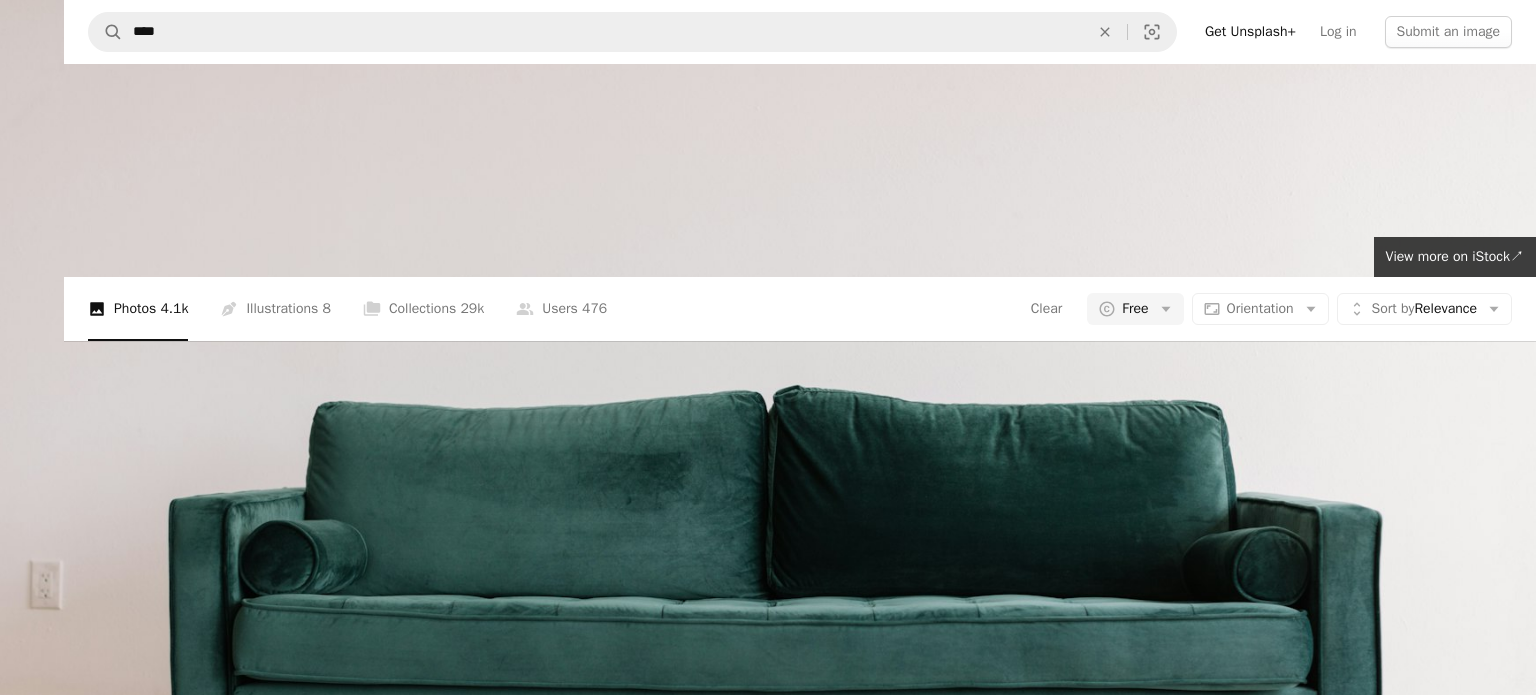 click at bounding box center (768, 511) 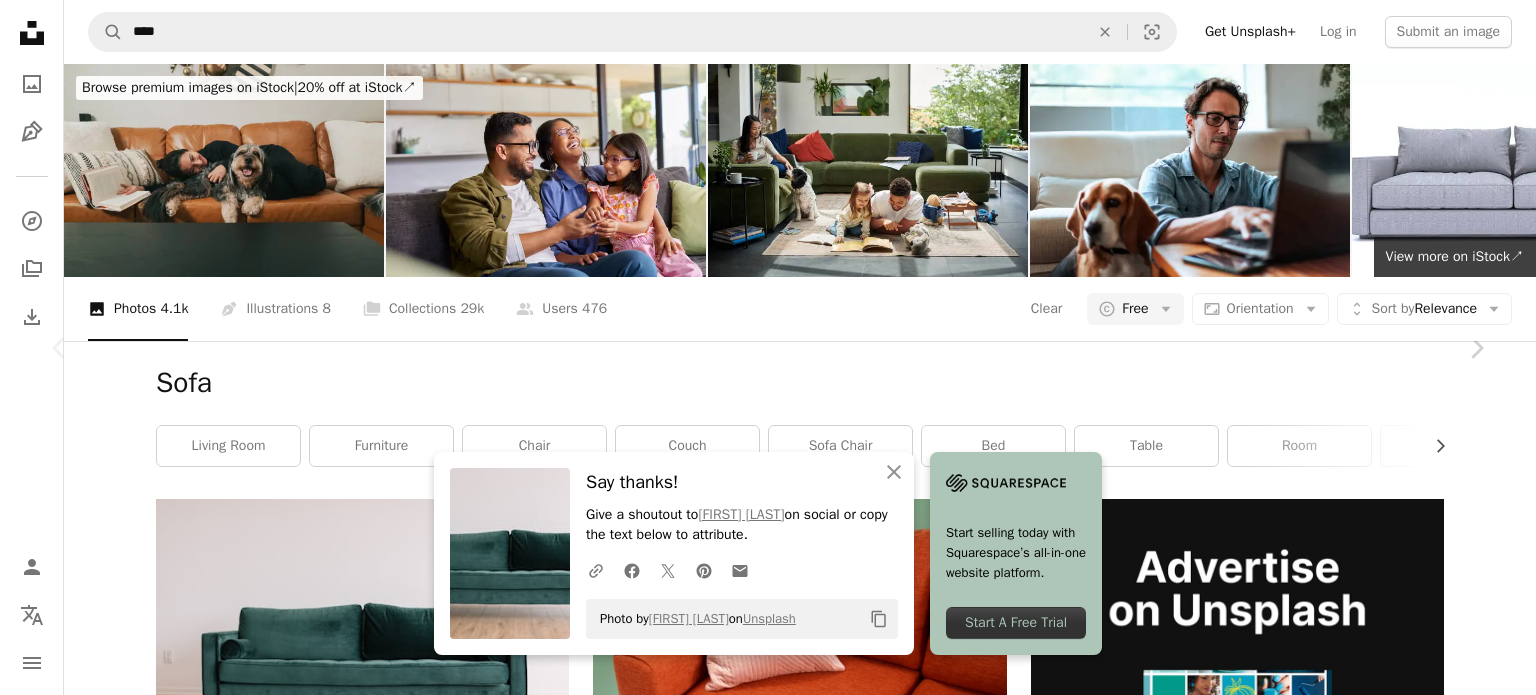 click at bounding box center [761, 5357] 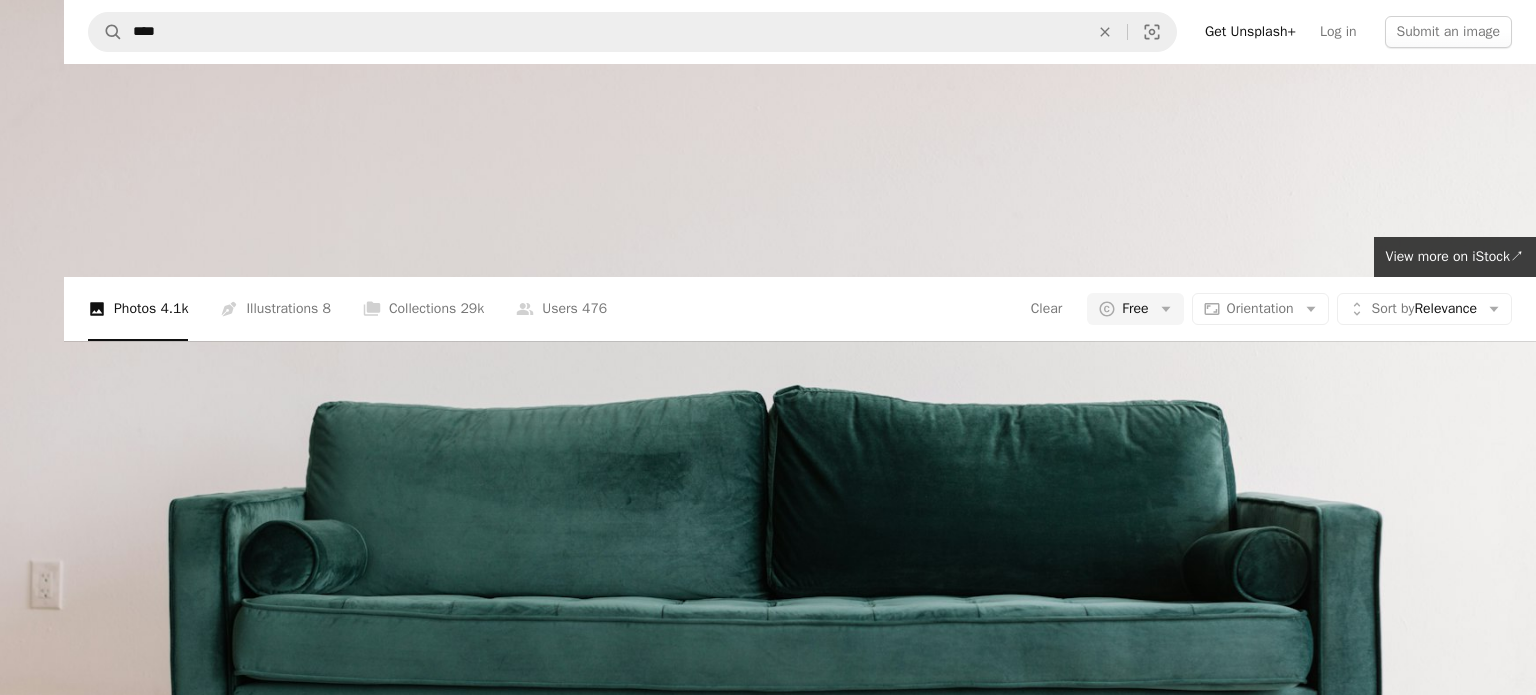 scroll, scrollTop: 155, scrollLeft: 0, axis: vertical 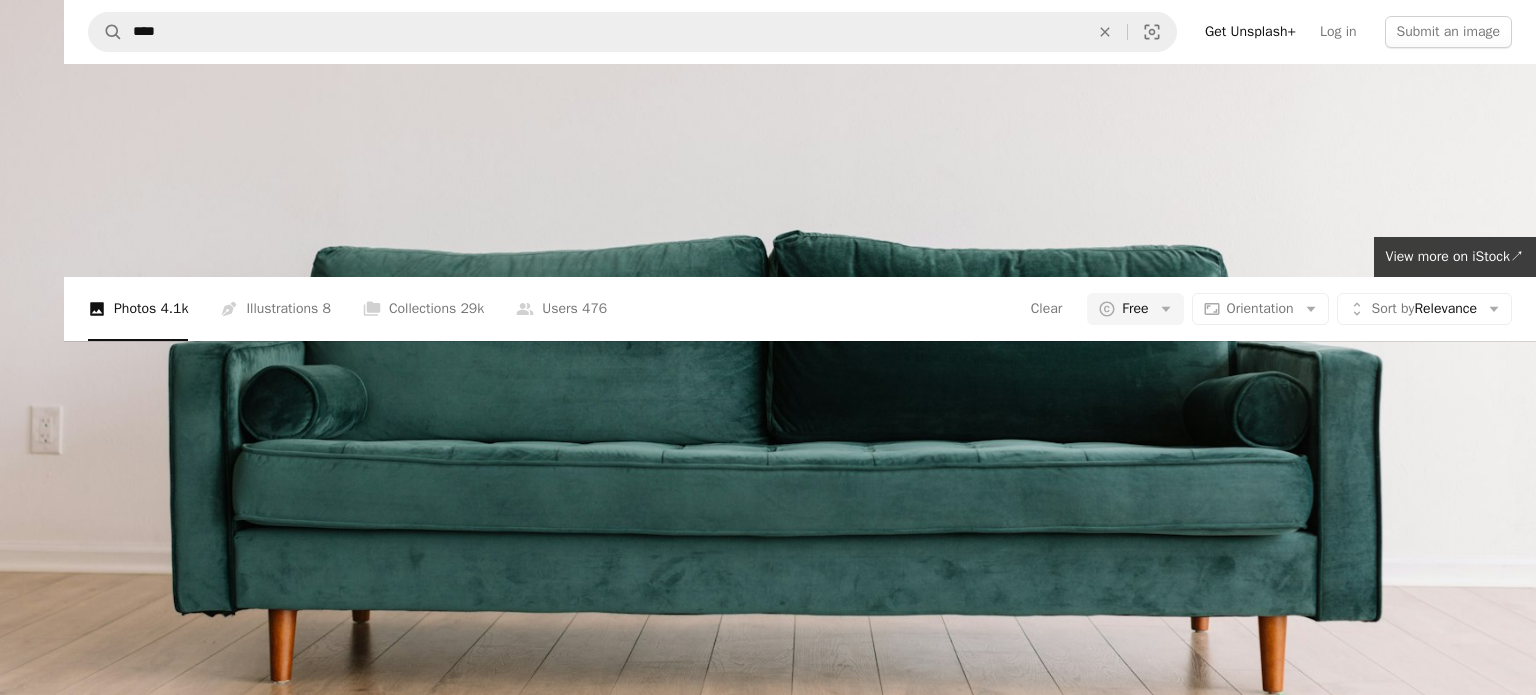 click at bounding box center [768, 356] 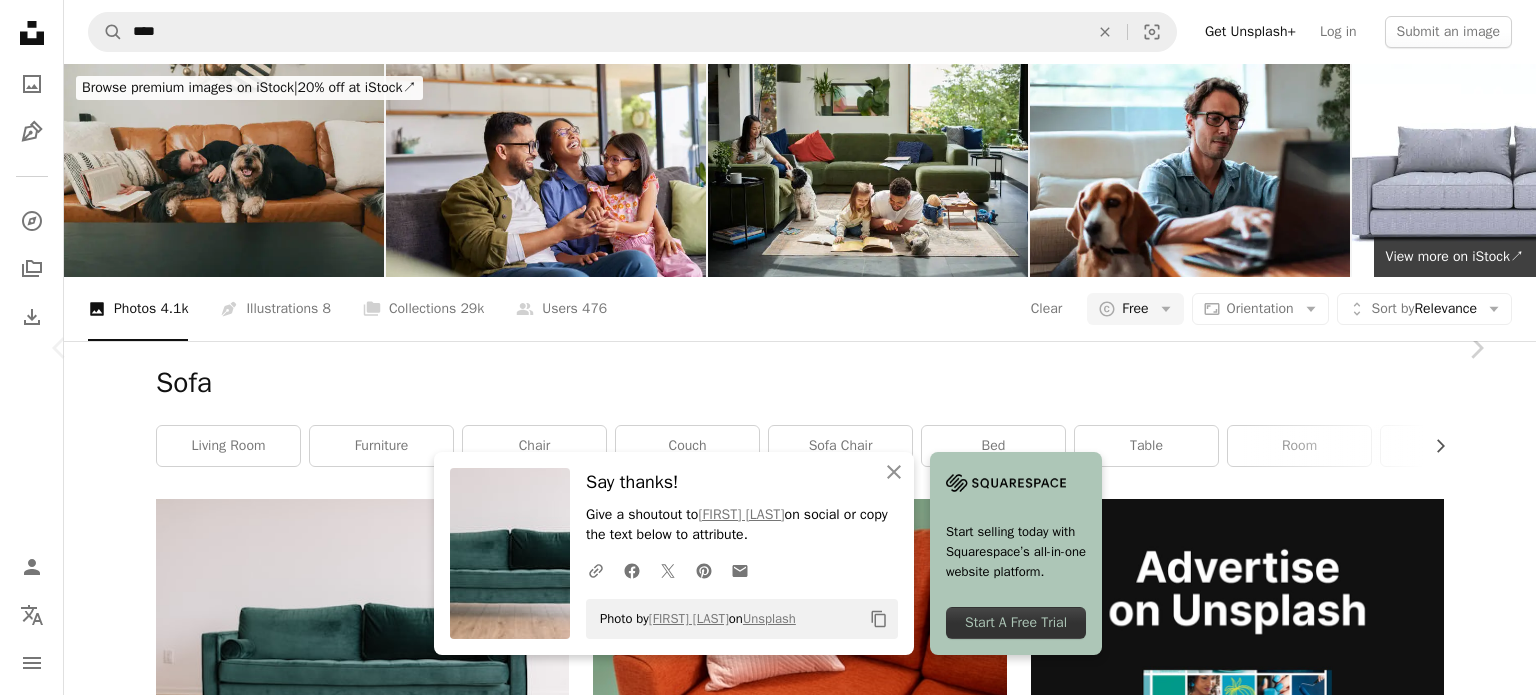 click on "An X shape" at bounding box center (20, 20) 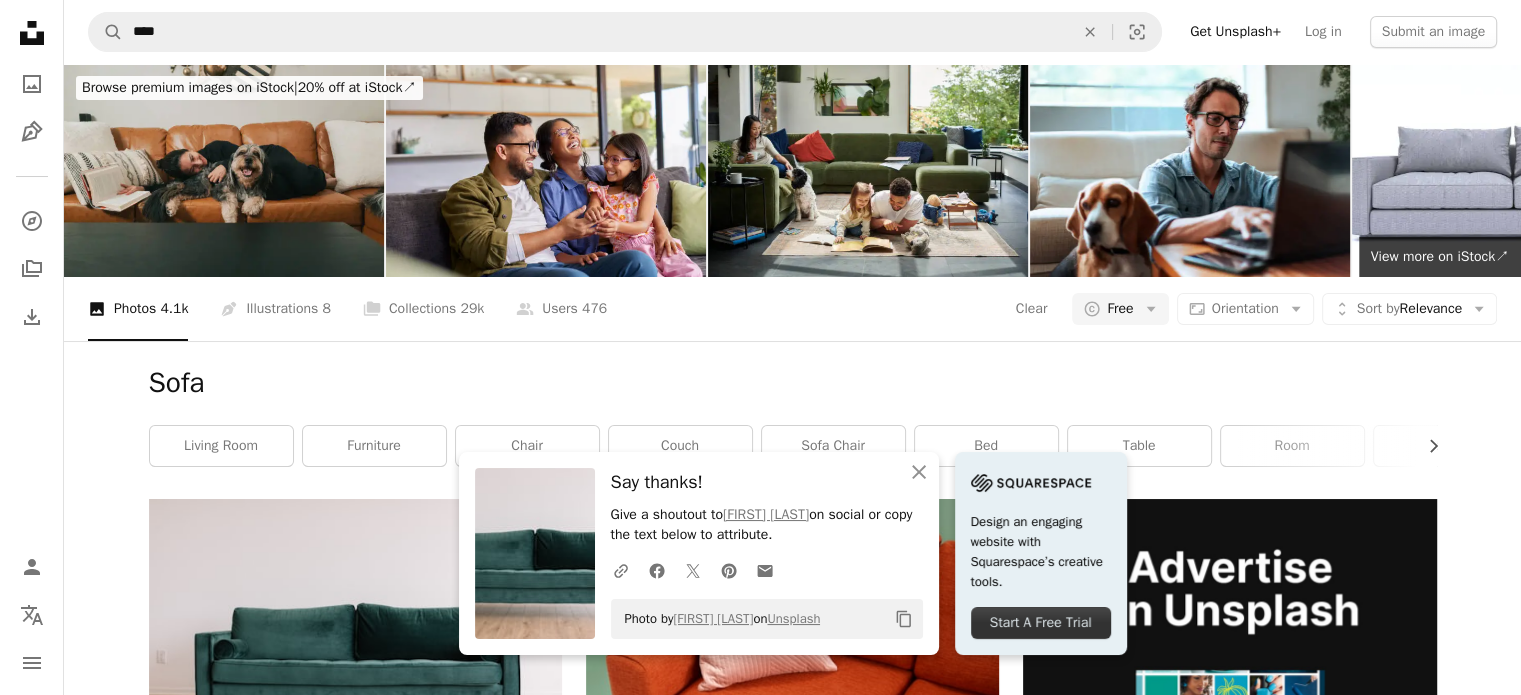 scroll, scrollTop: 151, scrollLeft: 0, axis: vertical 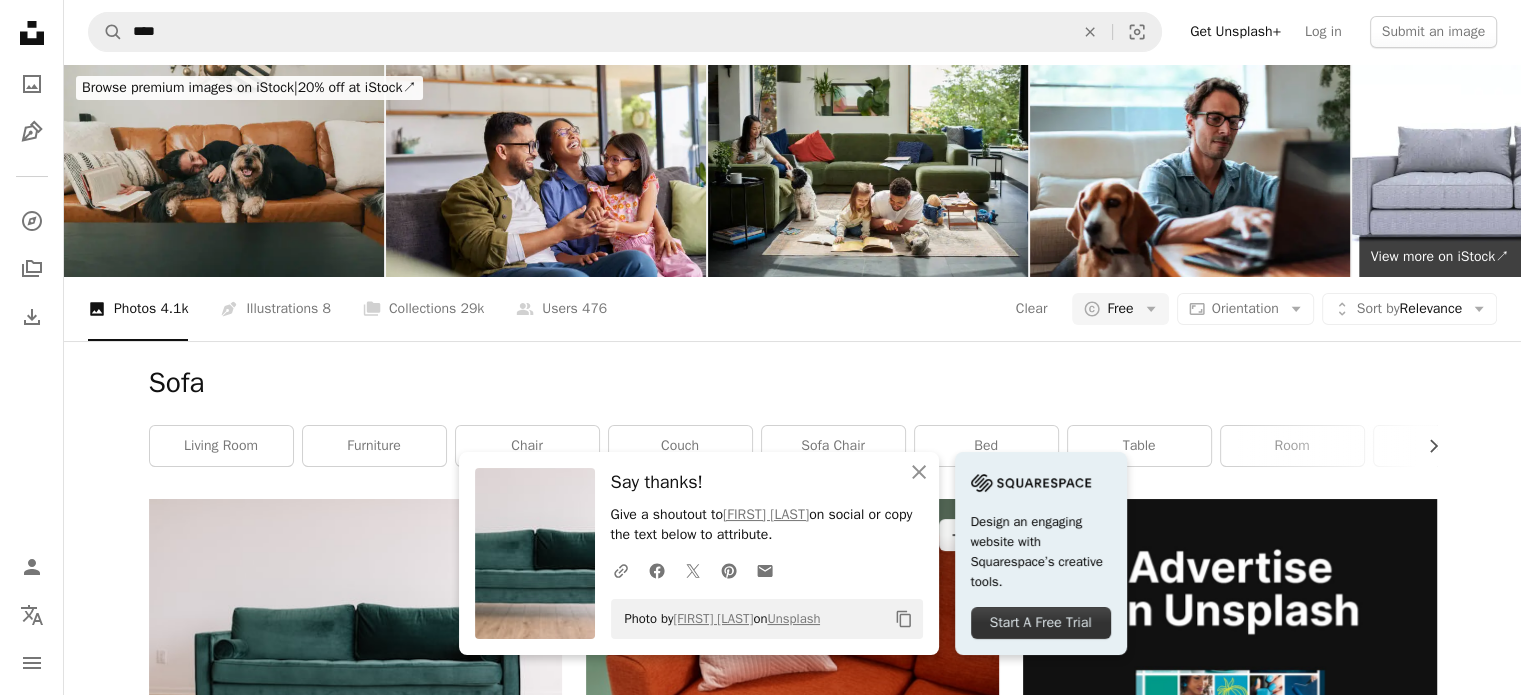 drag, startPoint x: 736, startPoint y: 215, endPoint x: 659, endPoint y: 310, distance: 122.28655 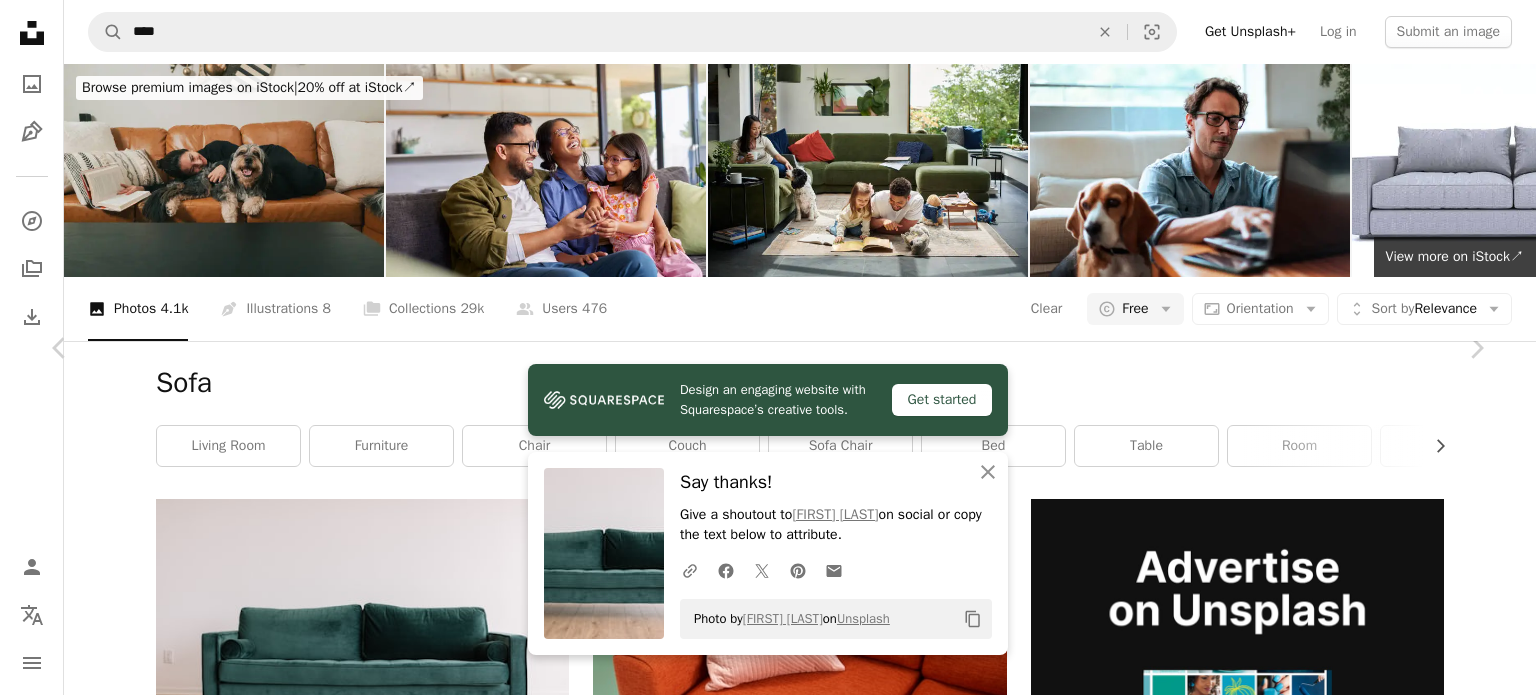 click on "Download free" at bounding box center (1287, 5026) 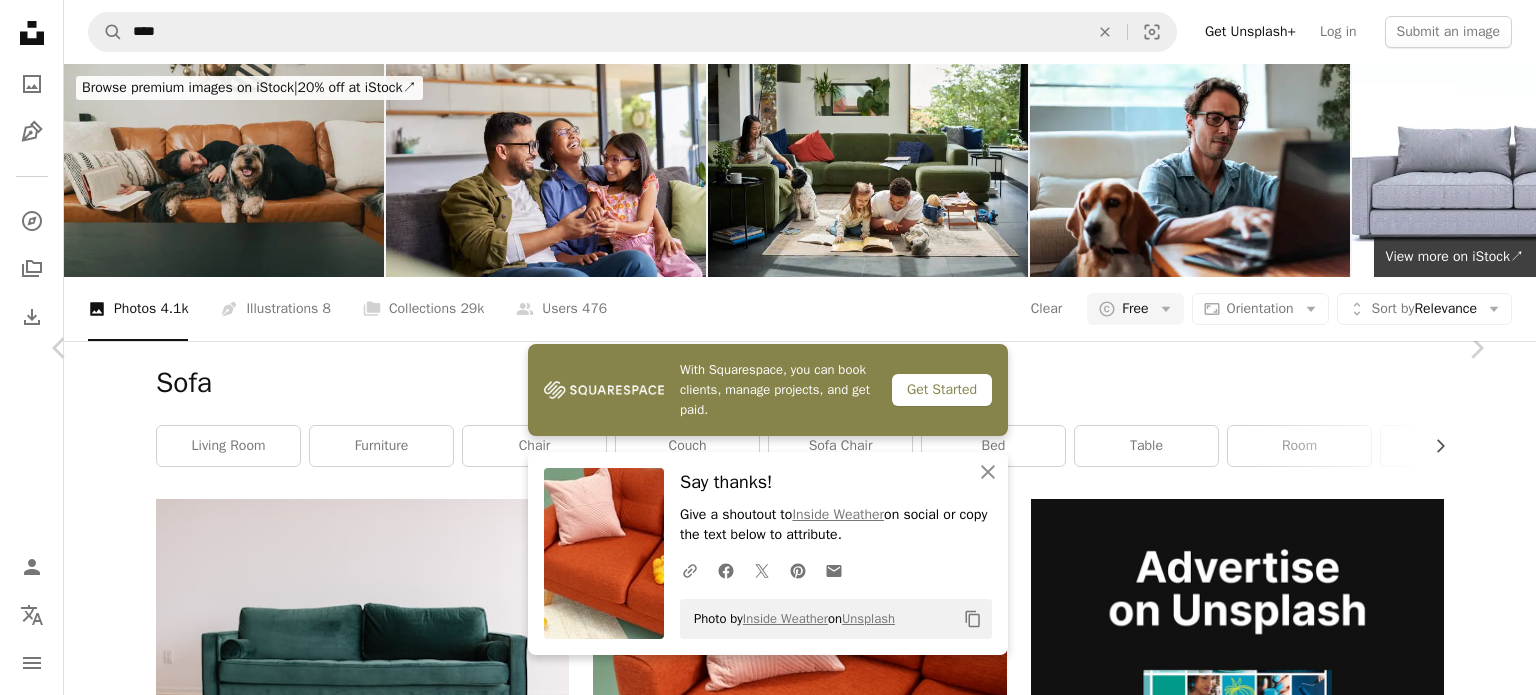 click on "An X shape" at bounding box center (20, 20) 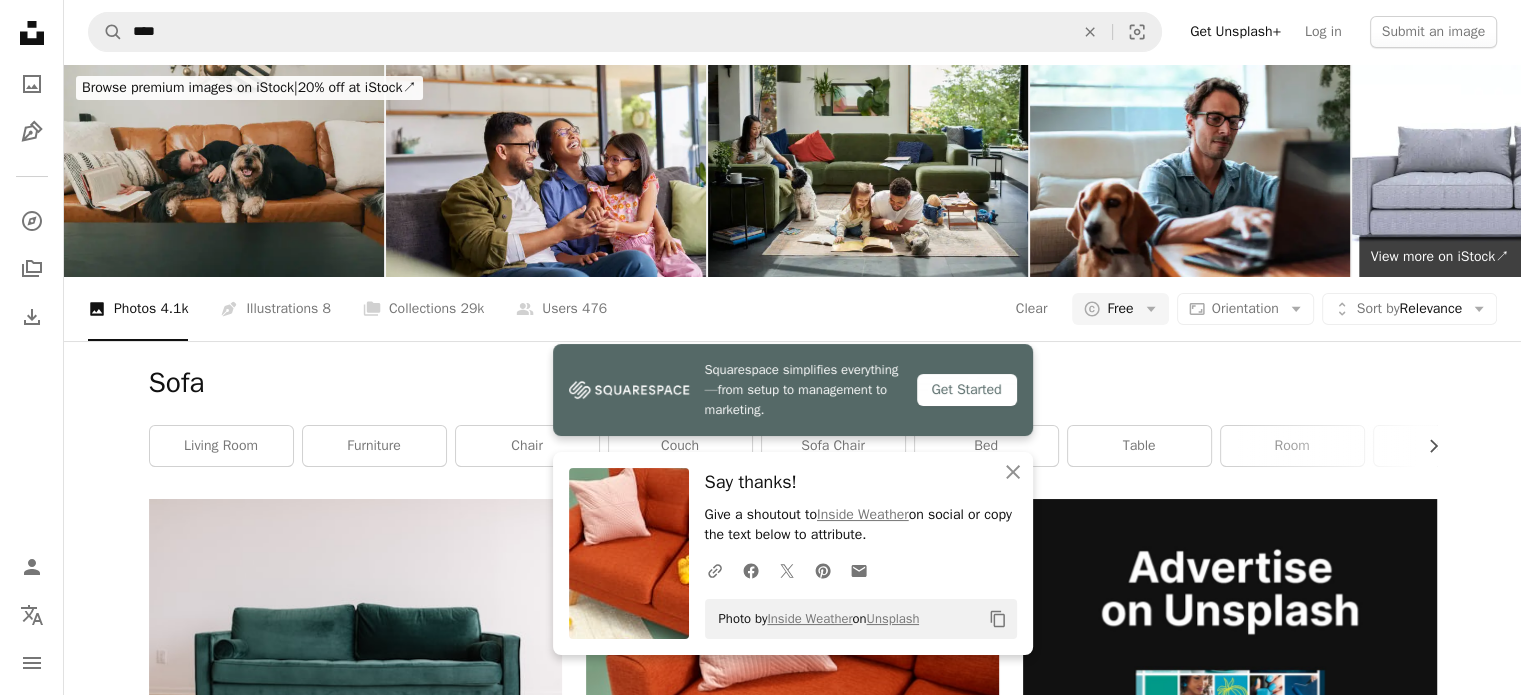 click at bounding box center [1229, 1196] 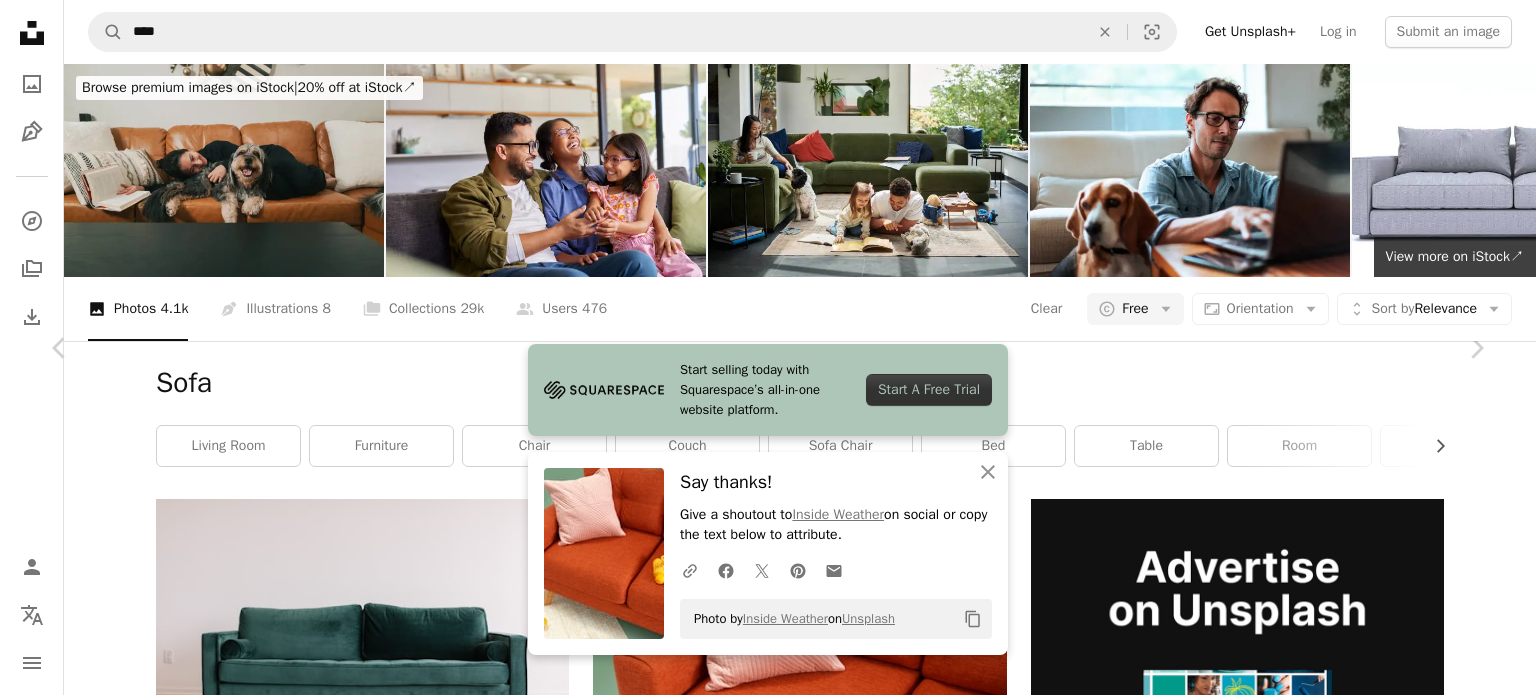 click on "Download free" at bounding box center [1287, 5026] 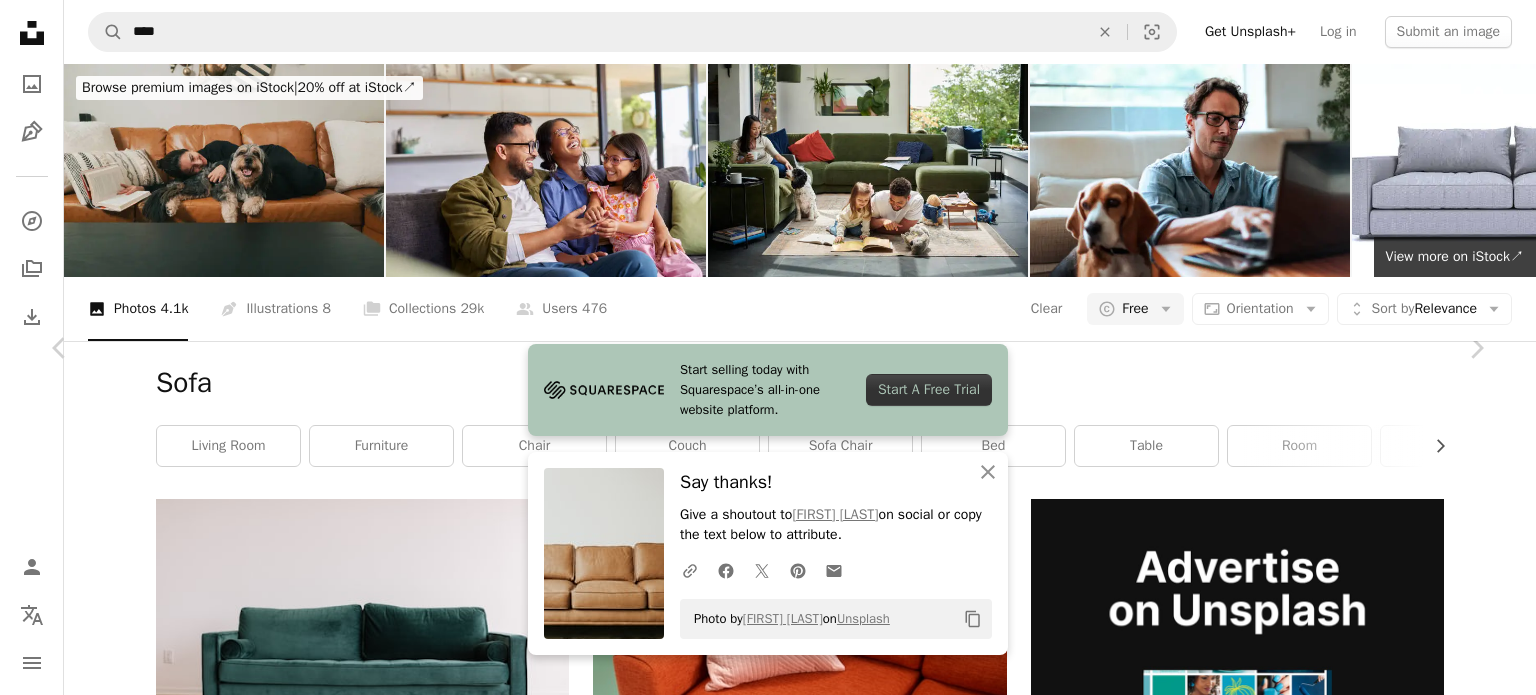 click on "An X shape" at bounding box center (20, 20) 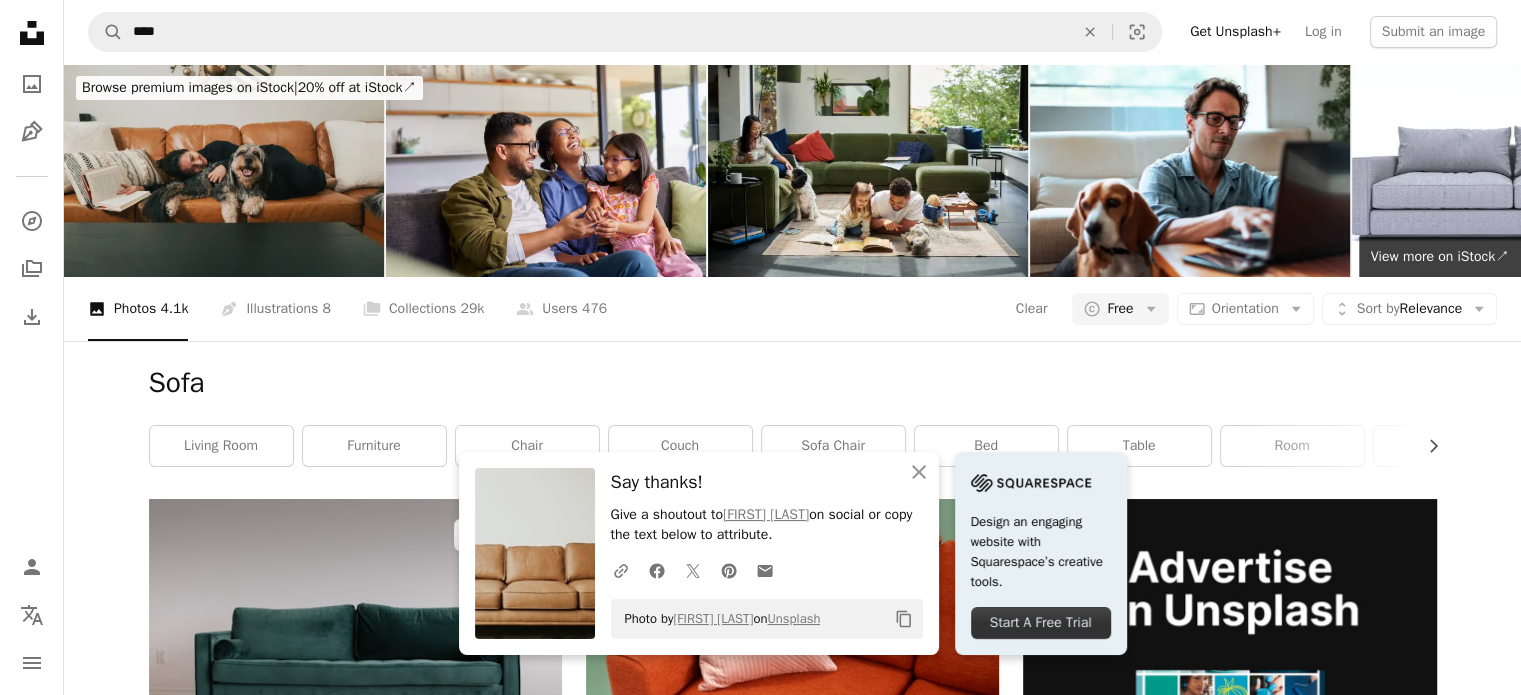 scroll, scrollTop: 395, scrollLeft: 0, axis: vertical 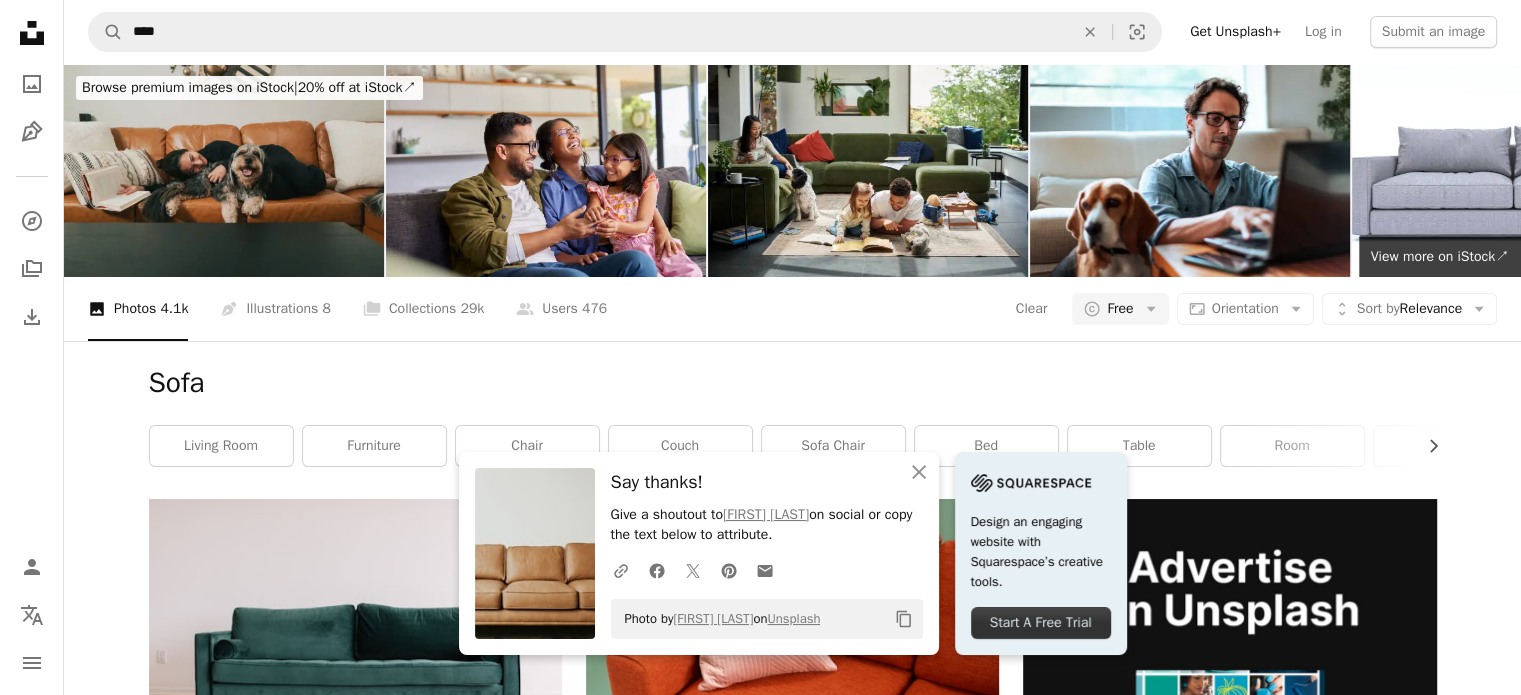 click at bounding box center (355, 937) 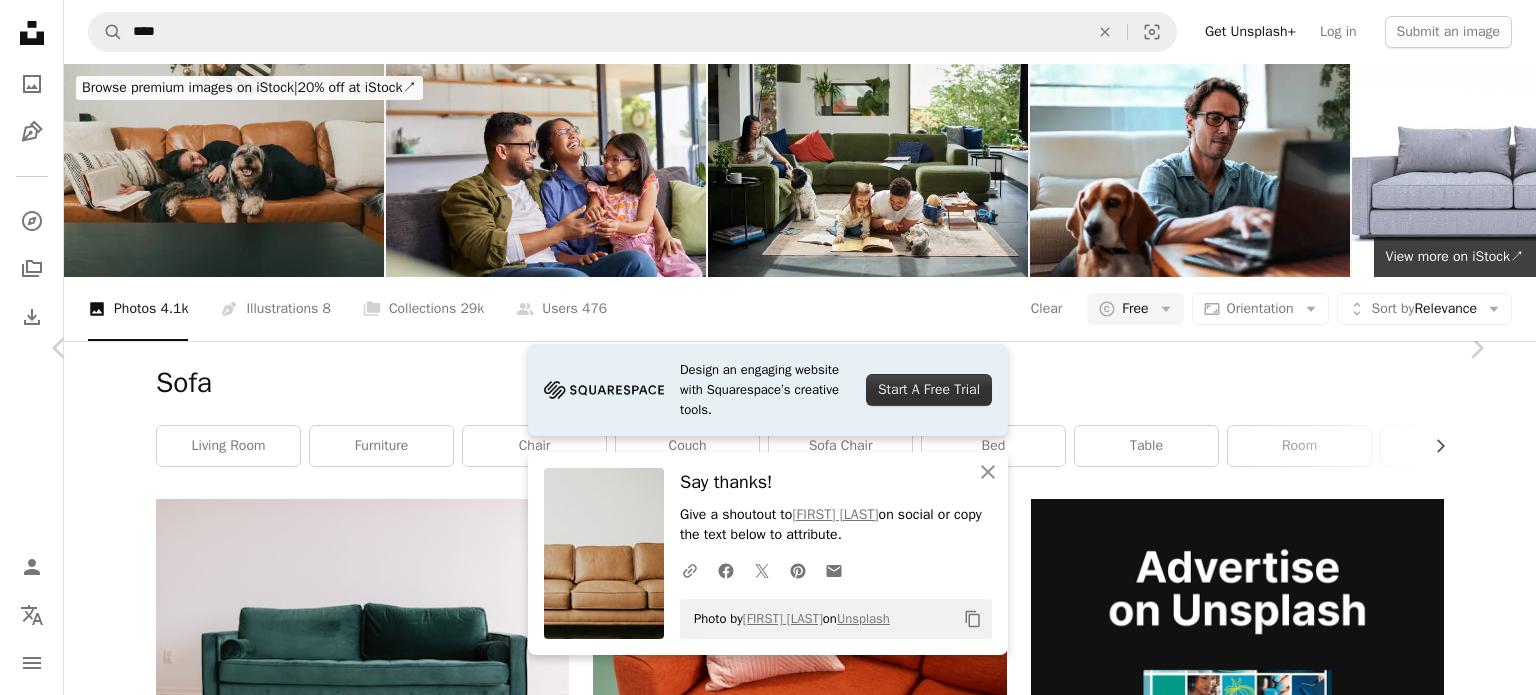 click on "Download free" at bounding box center (1287, 5026) 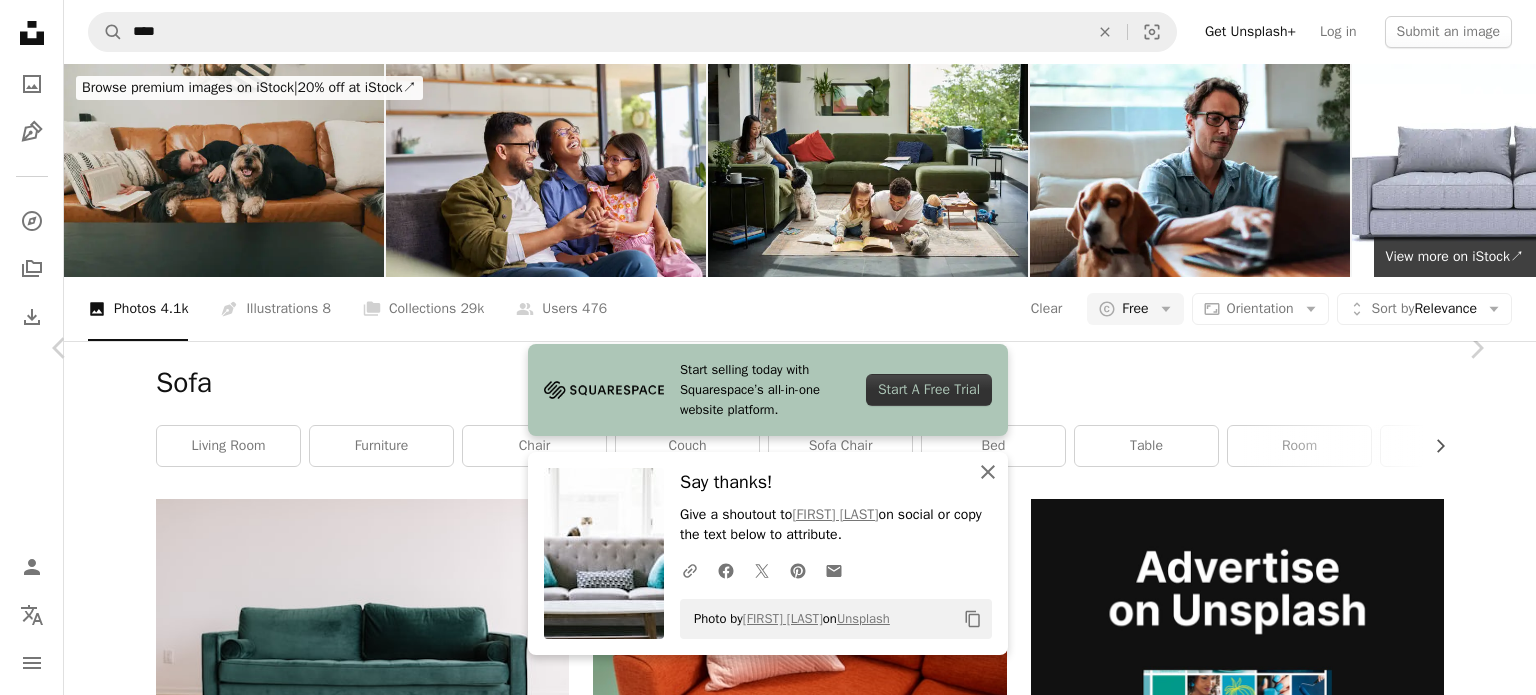 click on "An X shape" 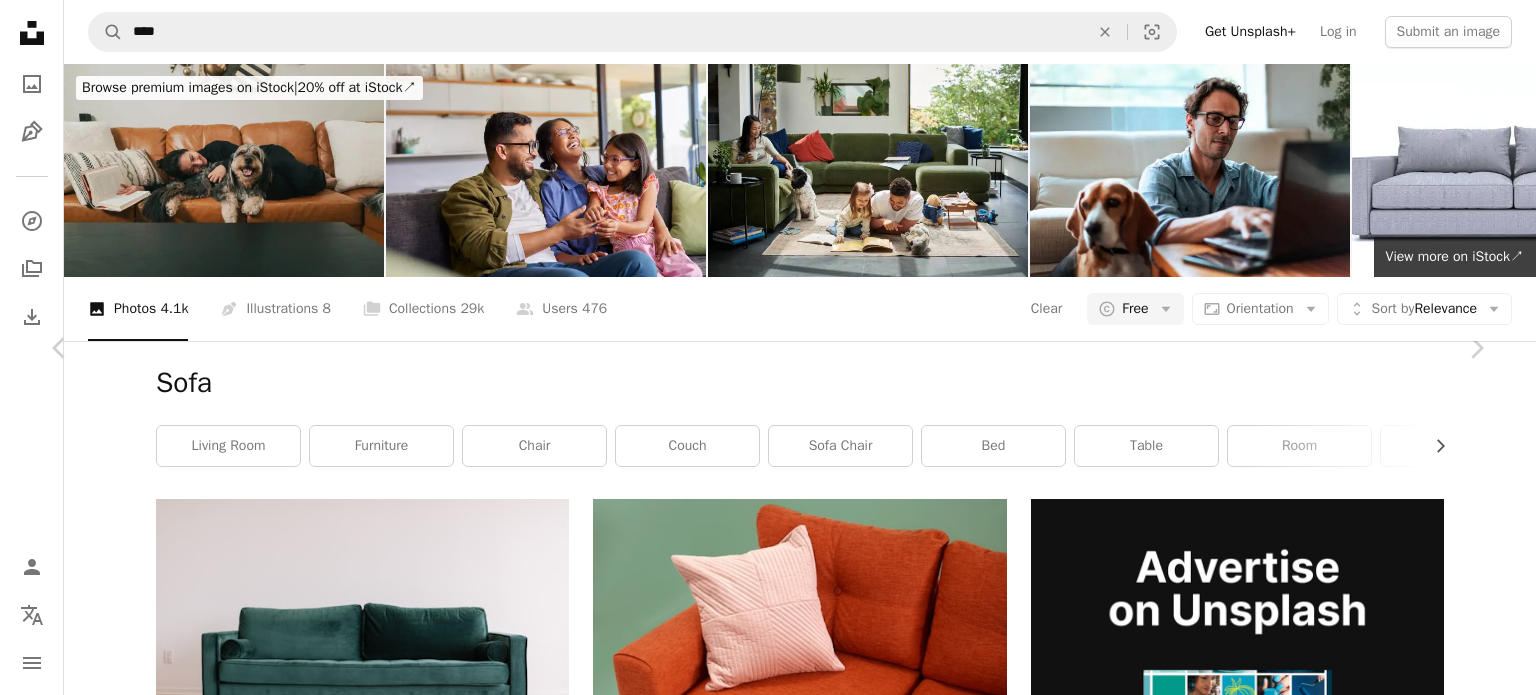 click on "An X shape" at bounding box center (20, 20) 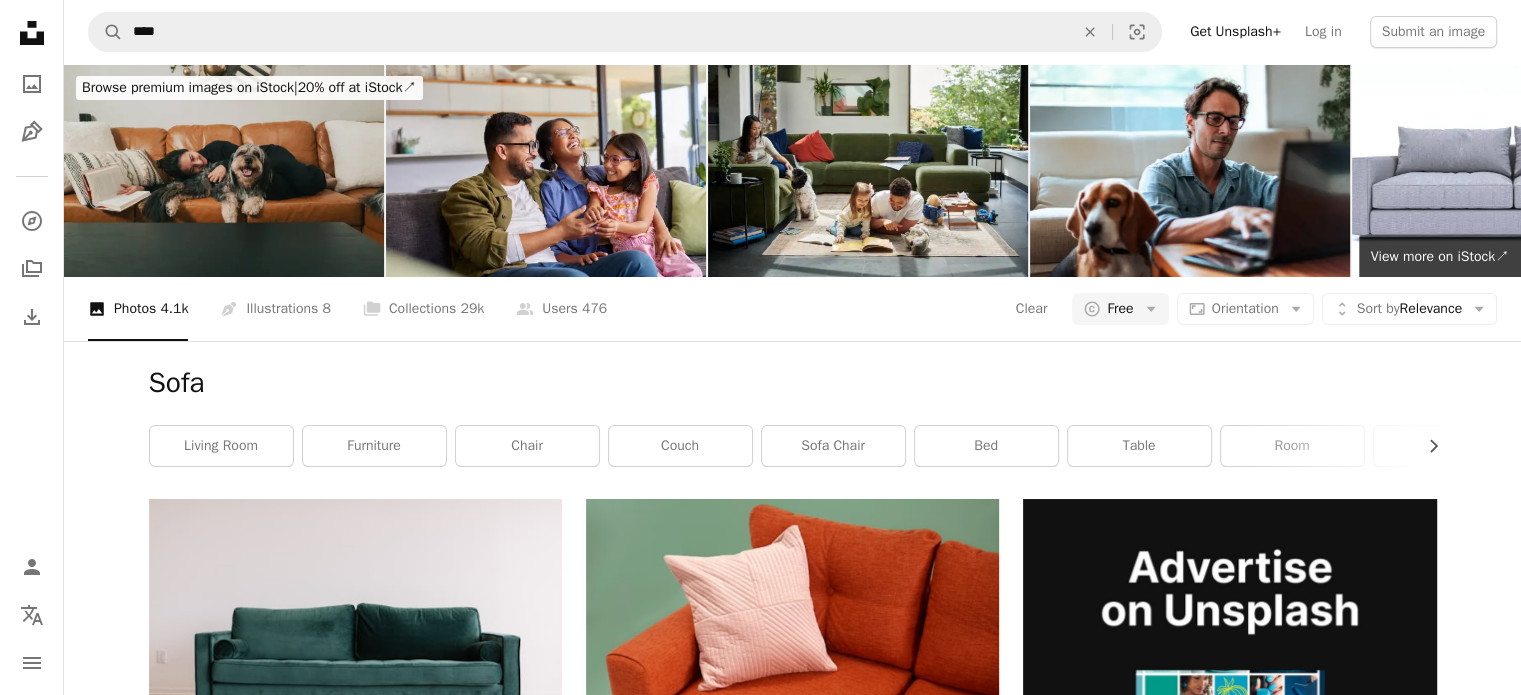 scroll, scrollTop: 530, scrollLeft: 0, axis: vertical 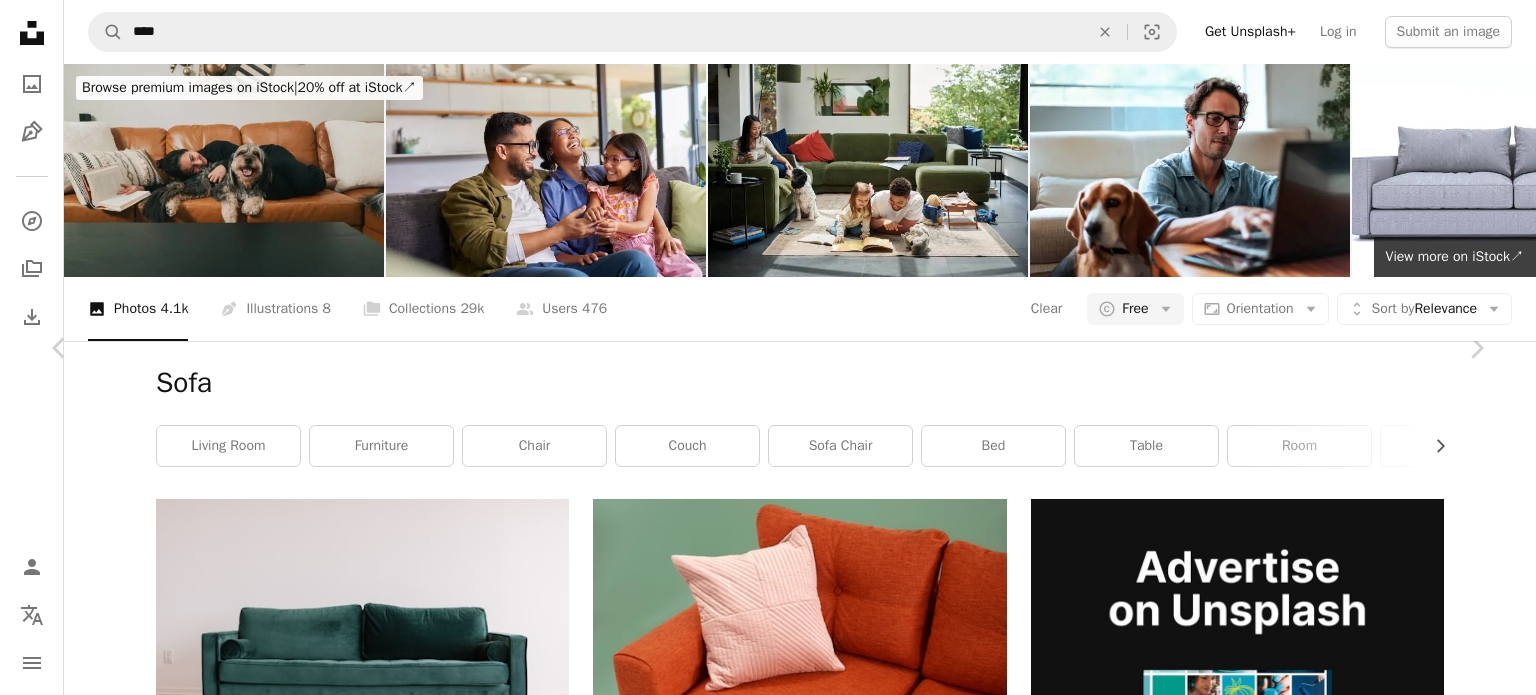 click on "Download free" at bounding box center (1287, 5026) 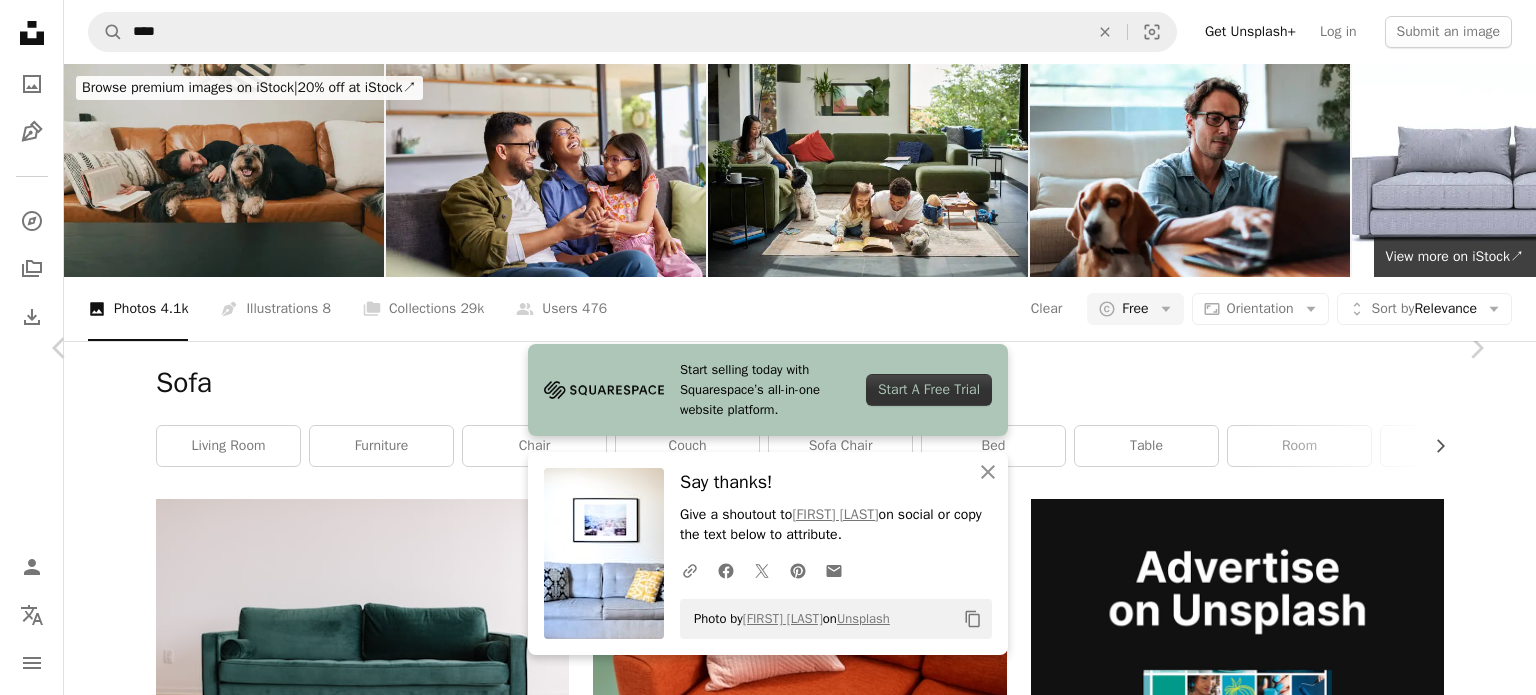 click on "An X shape" at bounding box center (20, 20) 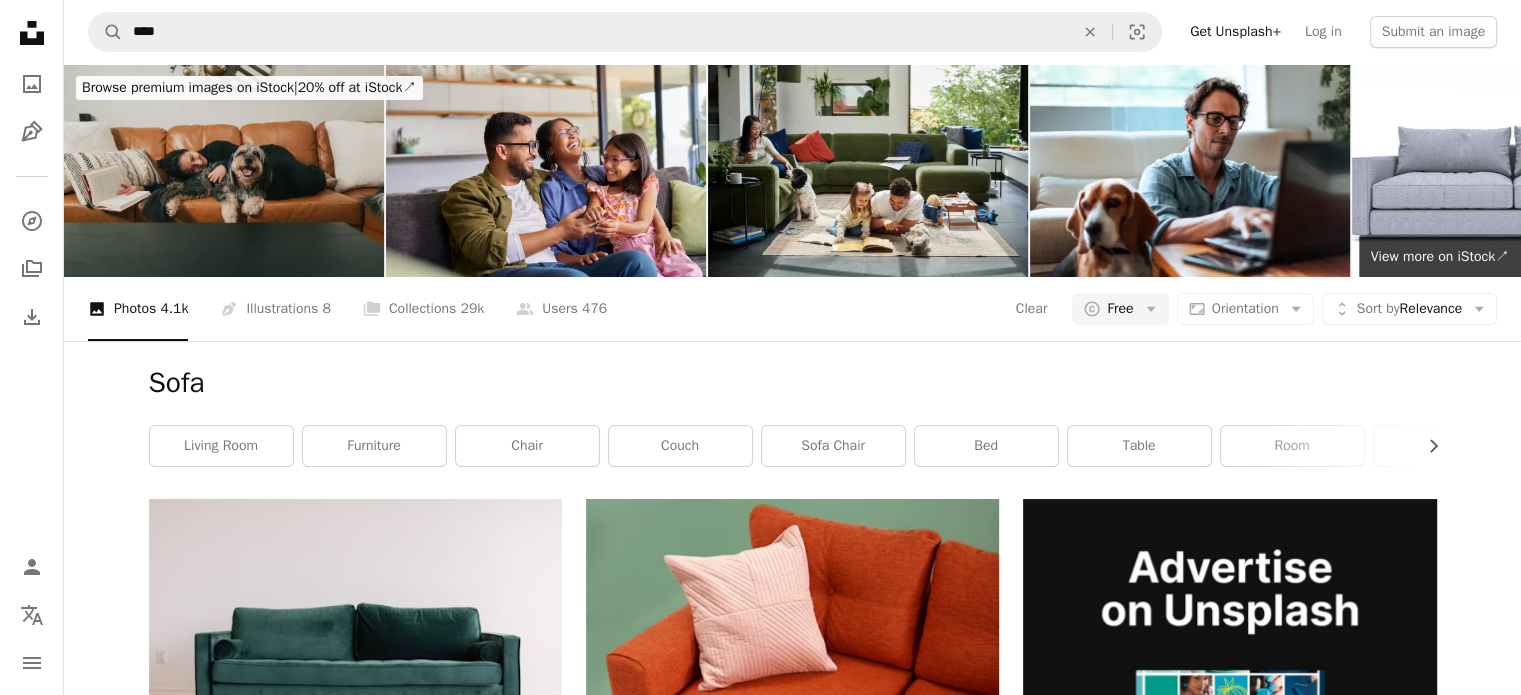 scroll, scrollTop: 2516, scrollLeft: 0, axis: vertical 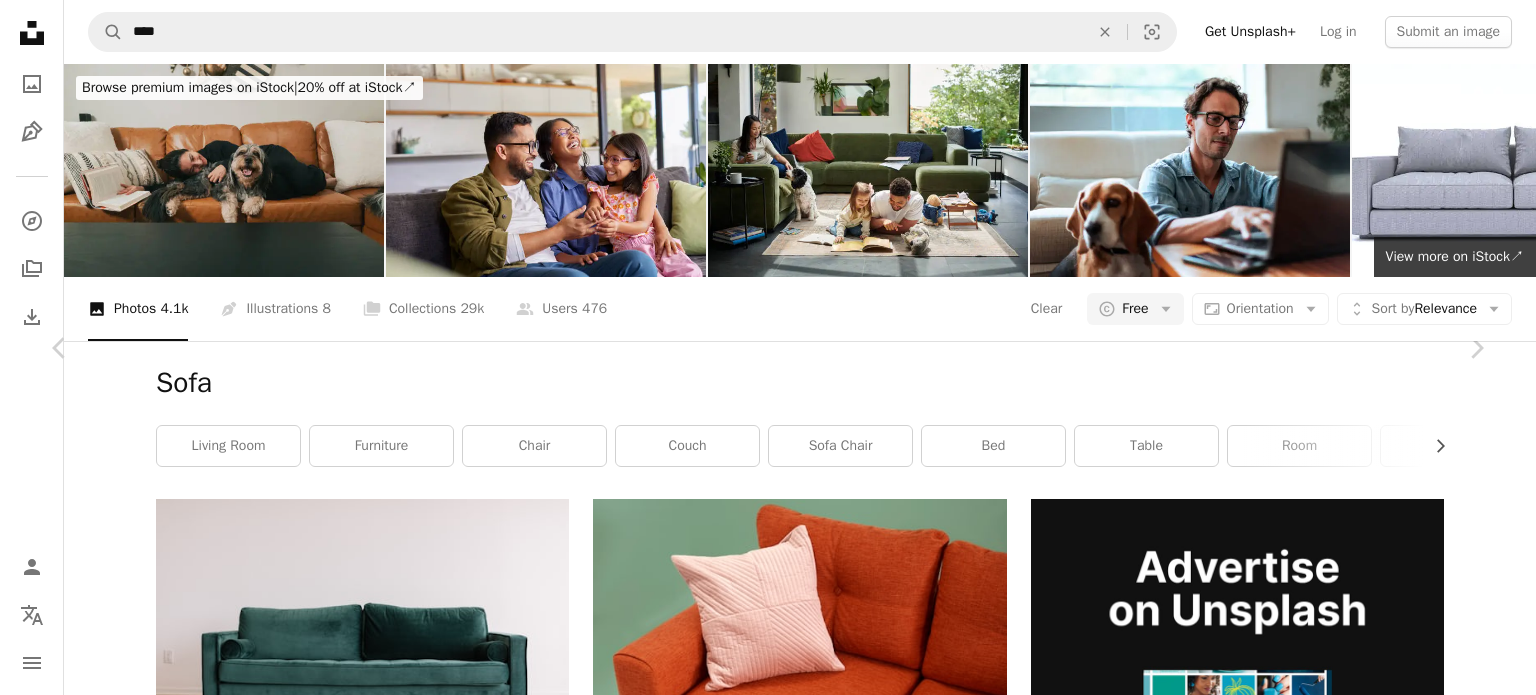 click on "Download free" at bounding box center [1287, 8294] 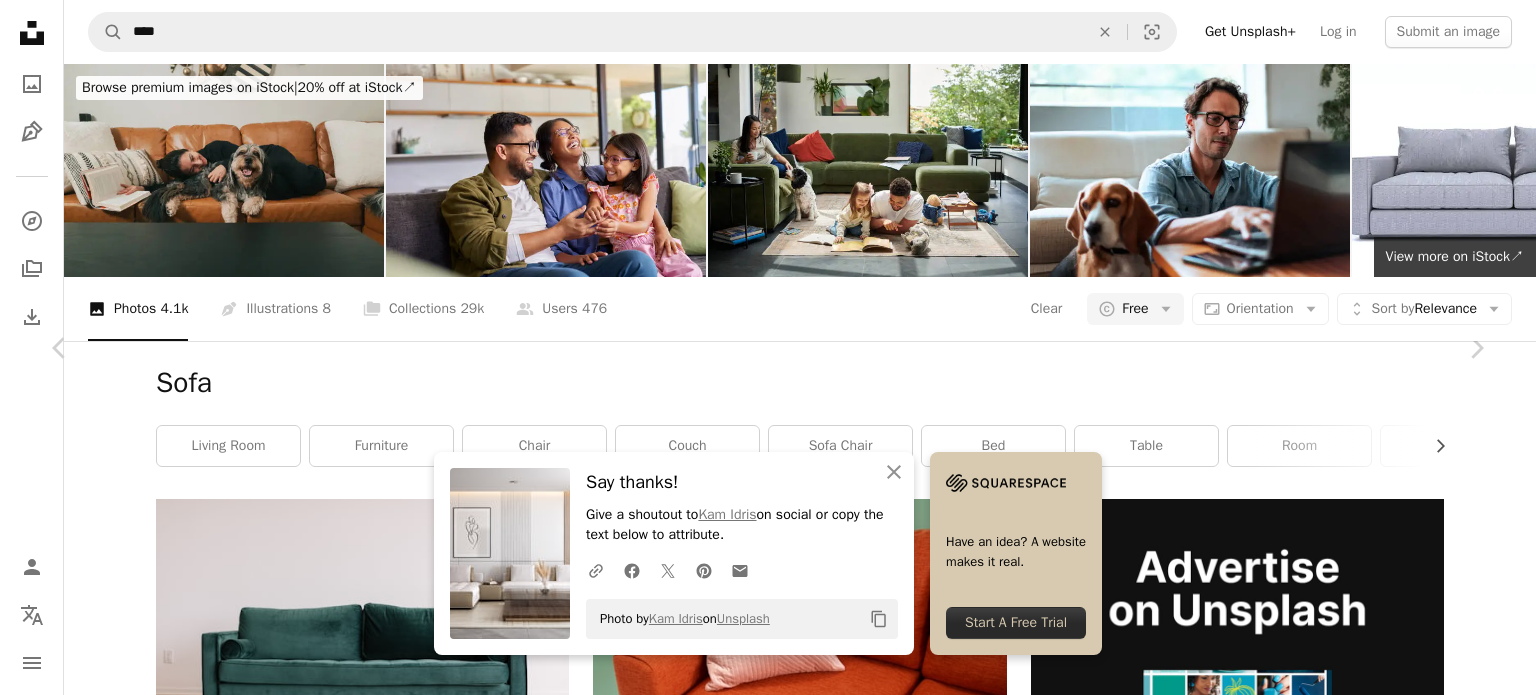 click on "An X shape" at bounding box center [20, 20] 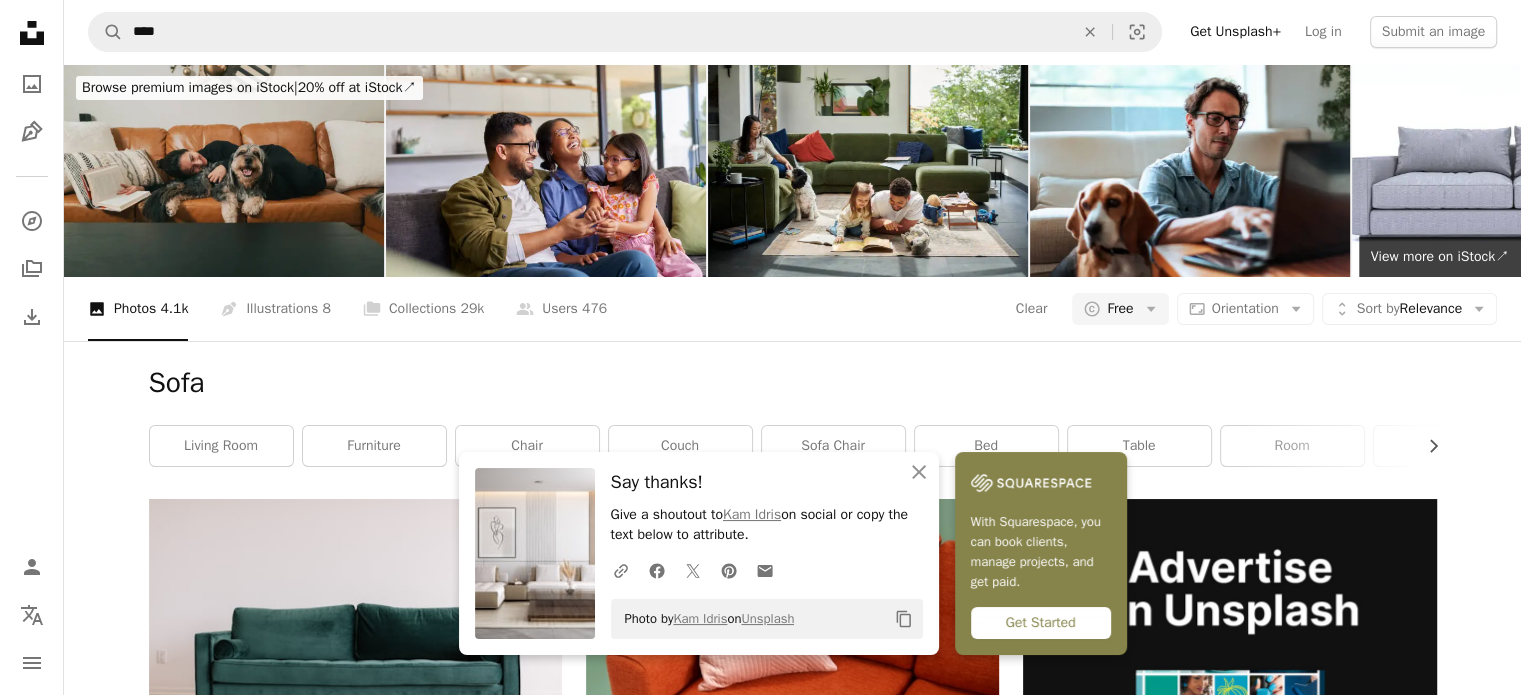 scroll, scrollTop: 3092, scrollLeft: 0, axis: vertical 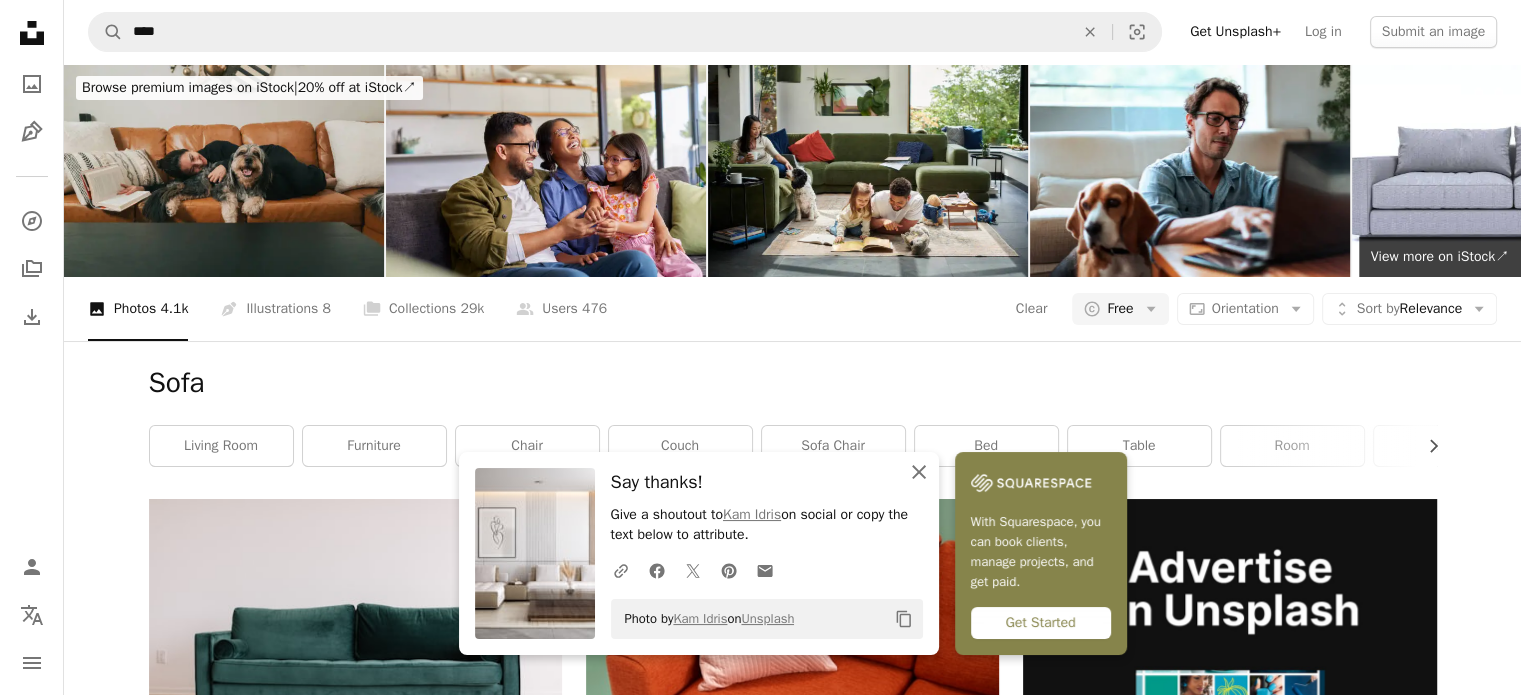 click 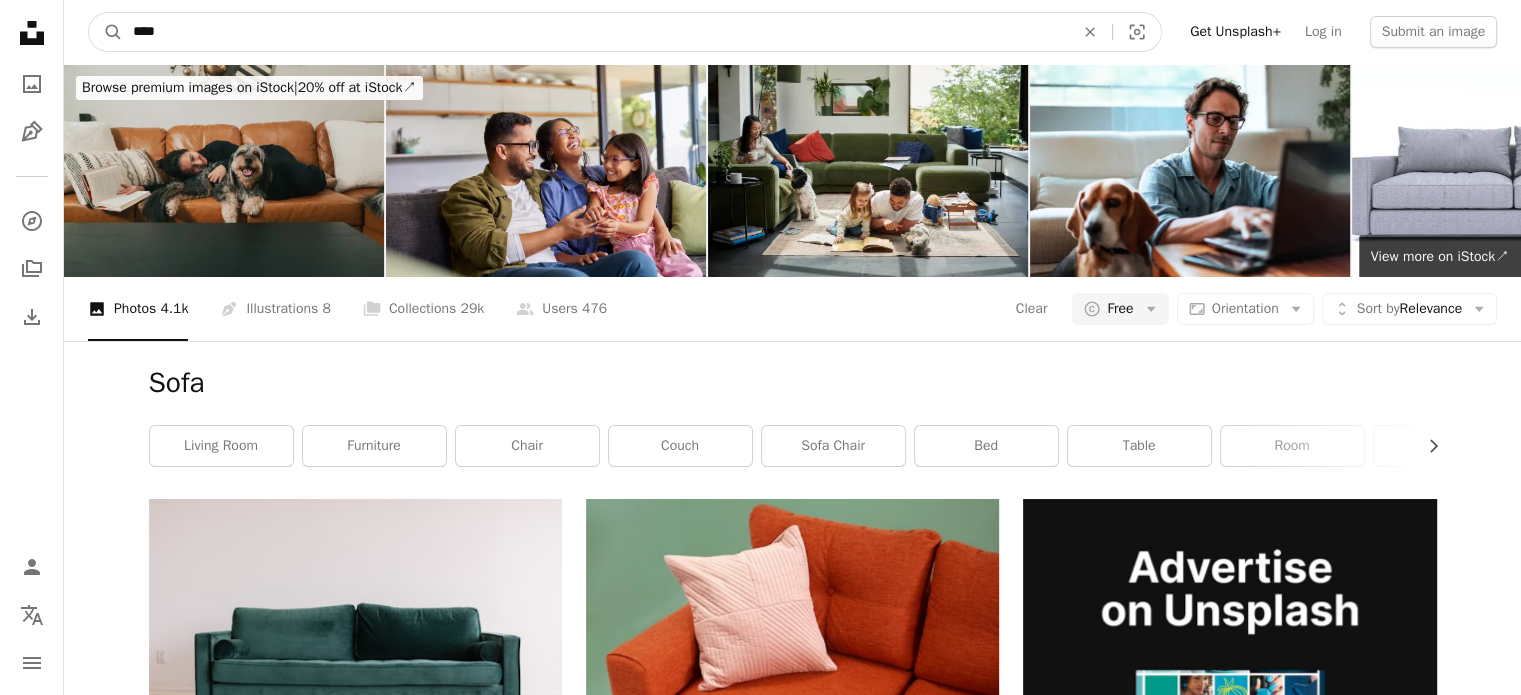 click on "****" at bounding box center (595, 32) 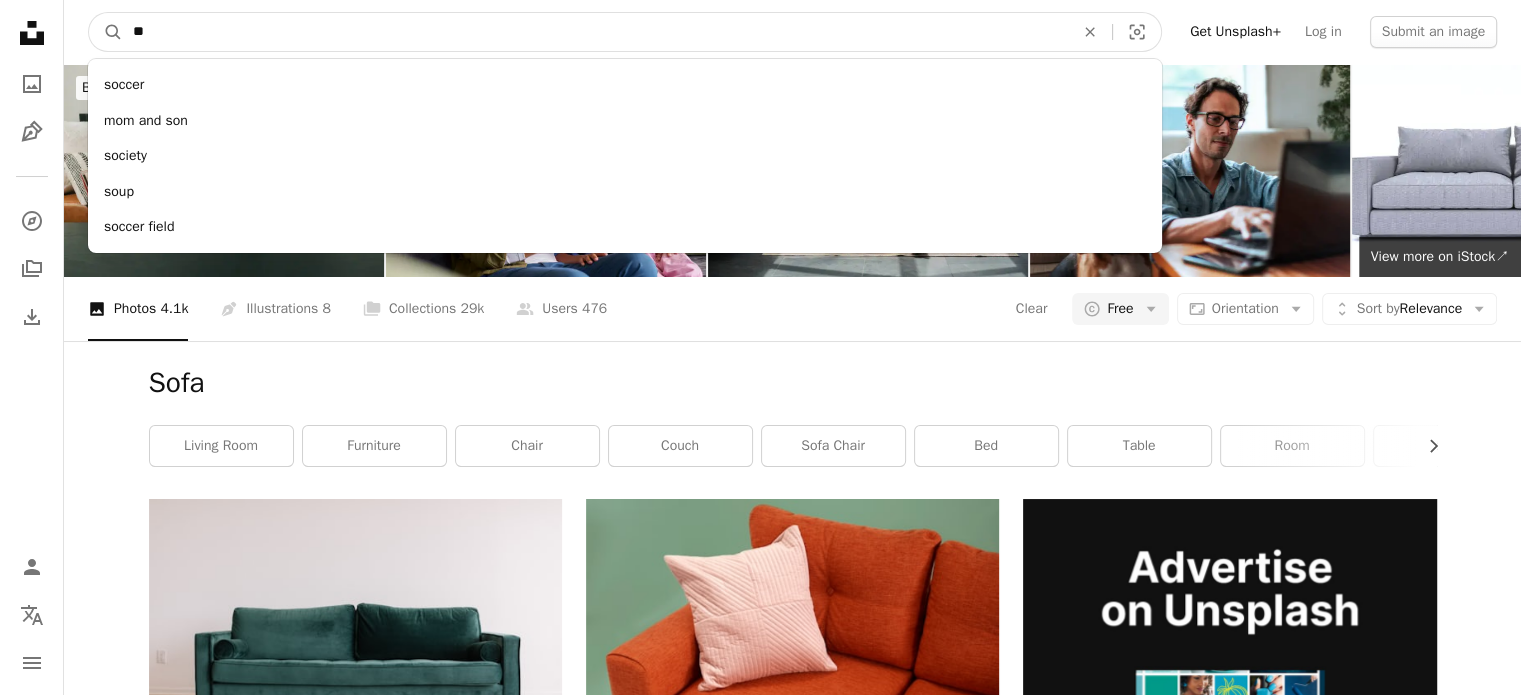 type on "*" 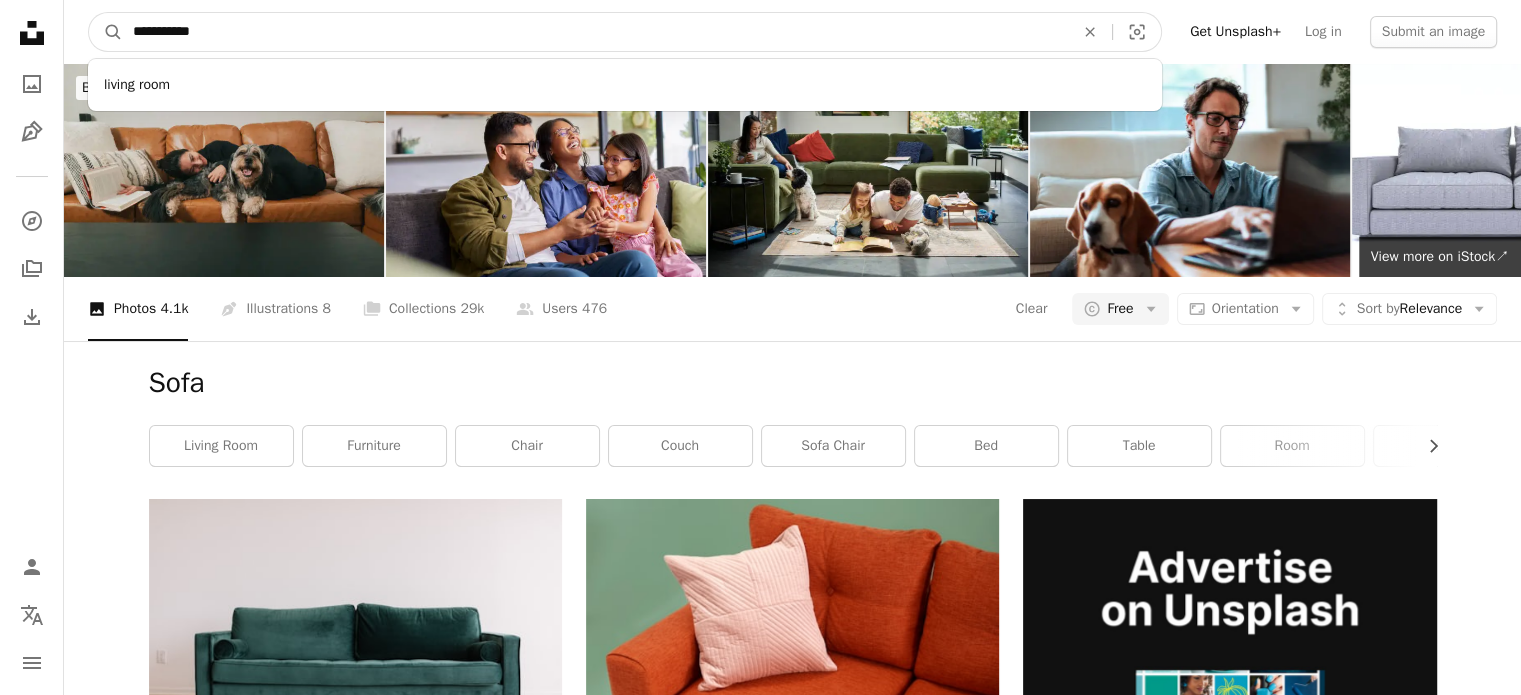 type on "**********" 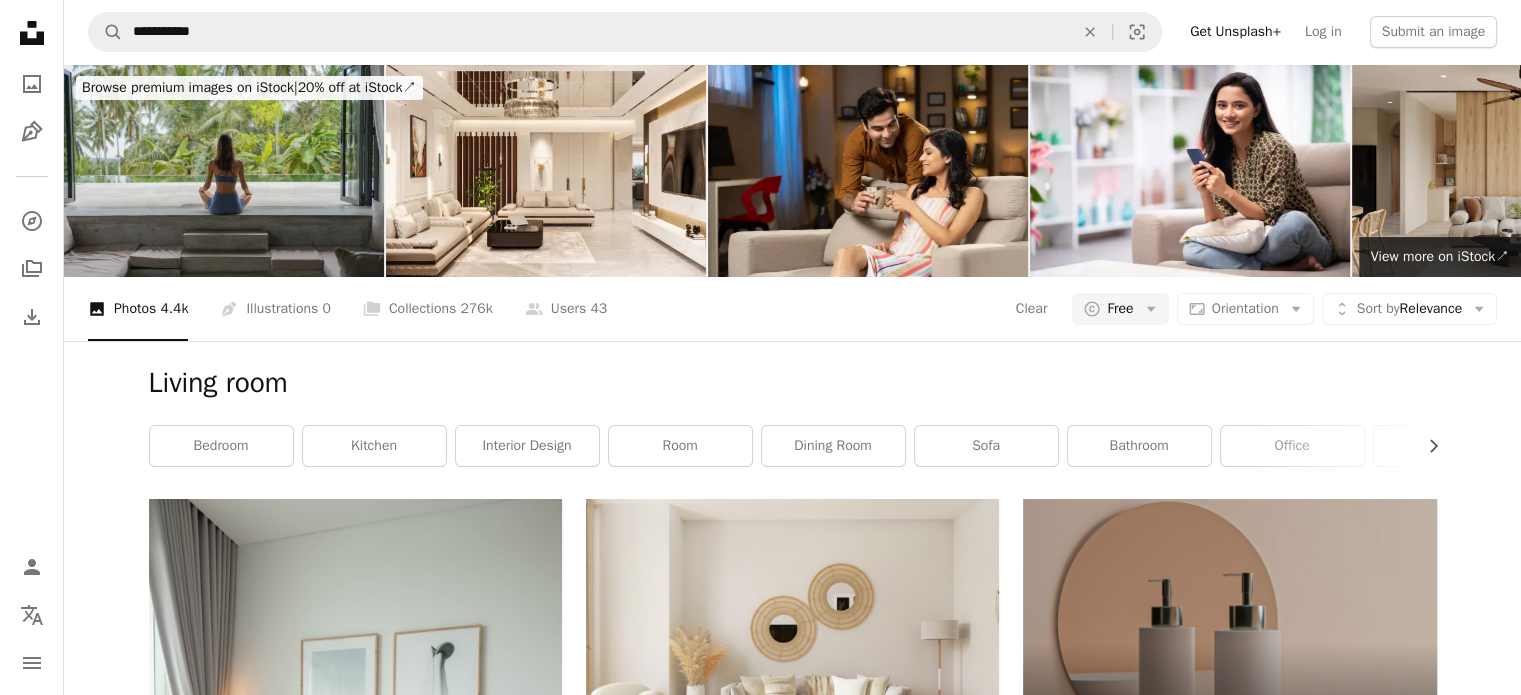 scroll, scrollTop: 259, scrollLeft: 0, axis: vertical 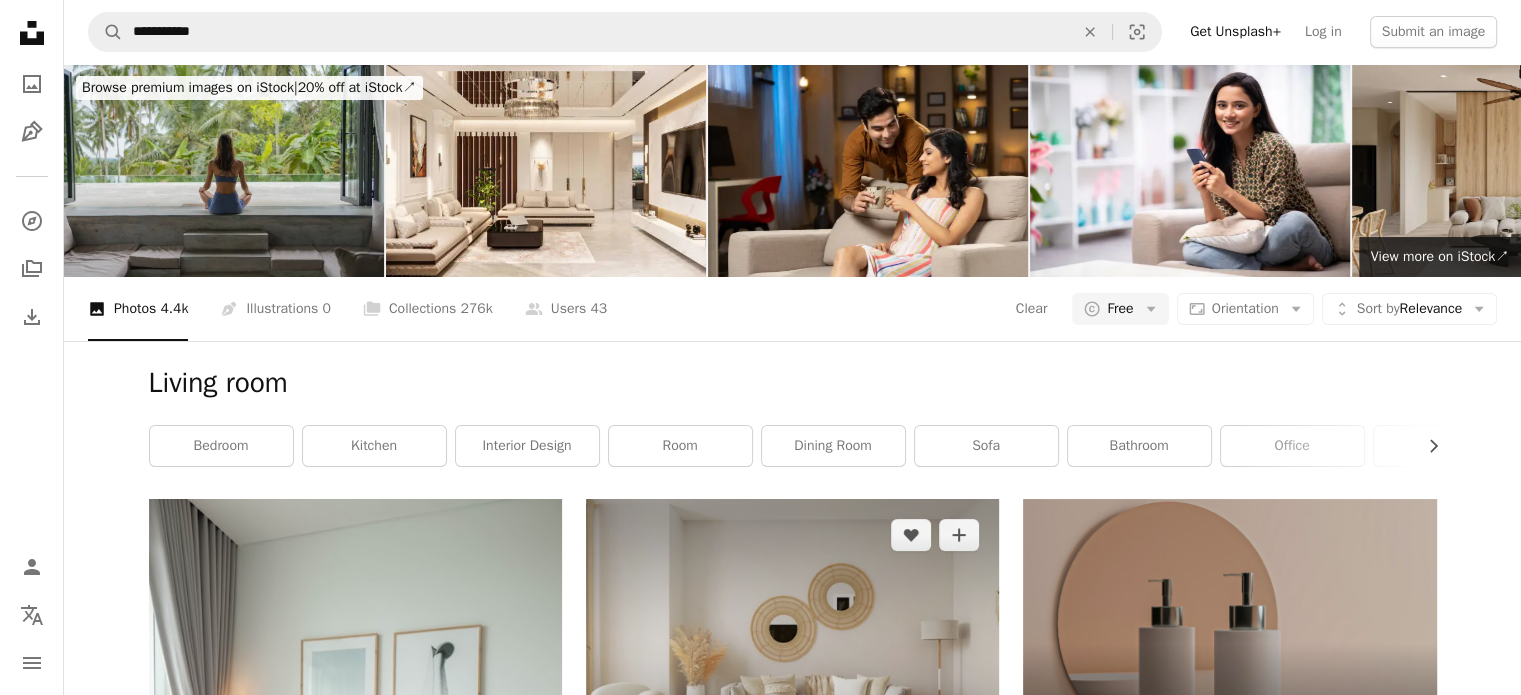 click at bounding box center [792, 650] 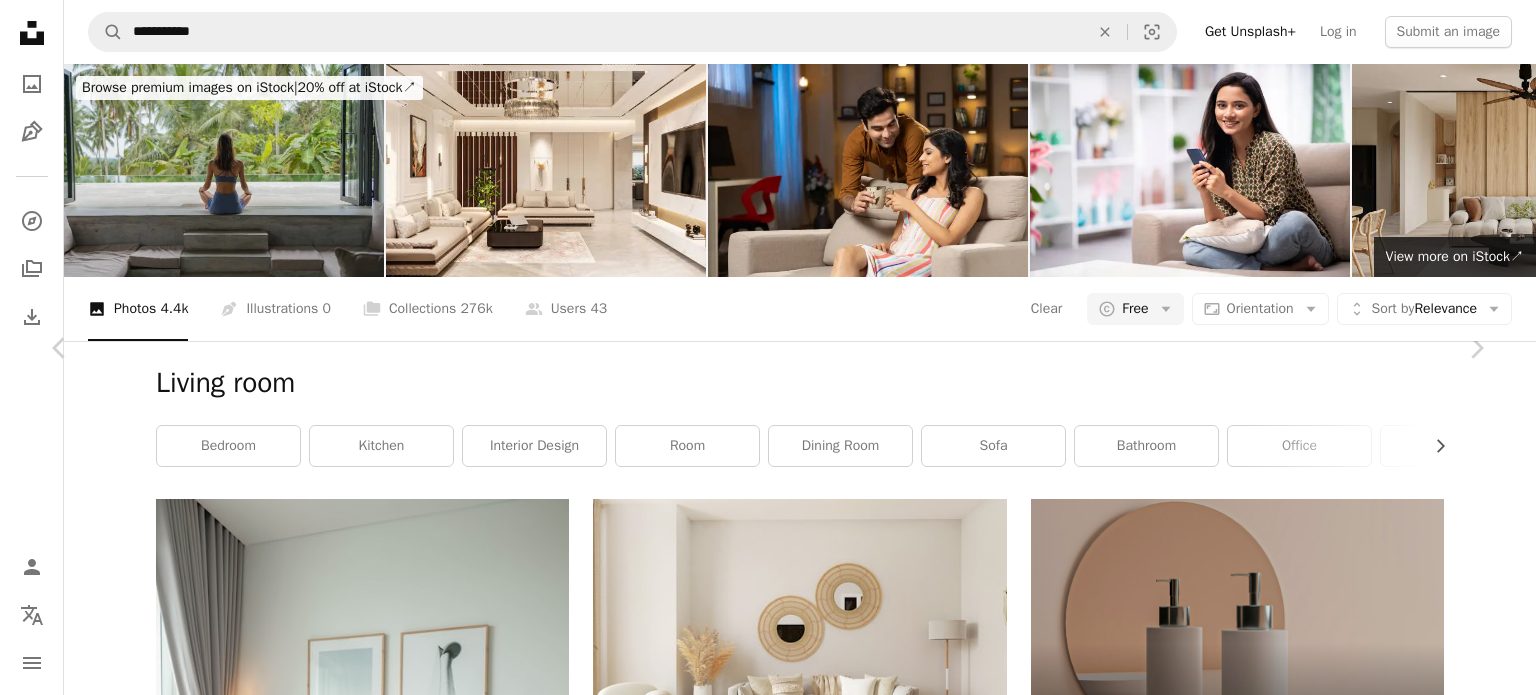 click on "Download free" at bounding box center [1287, 4633] 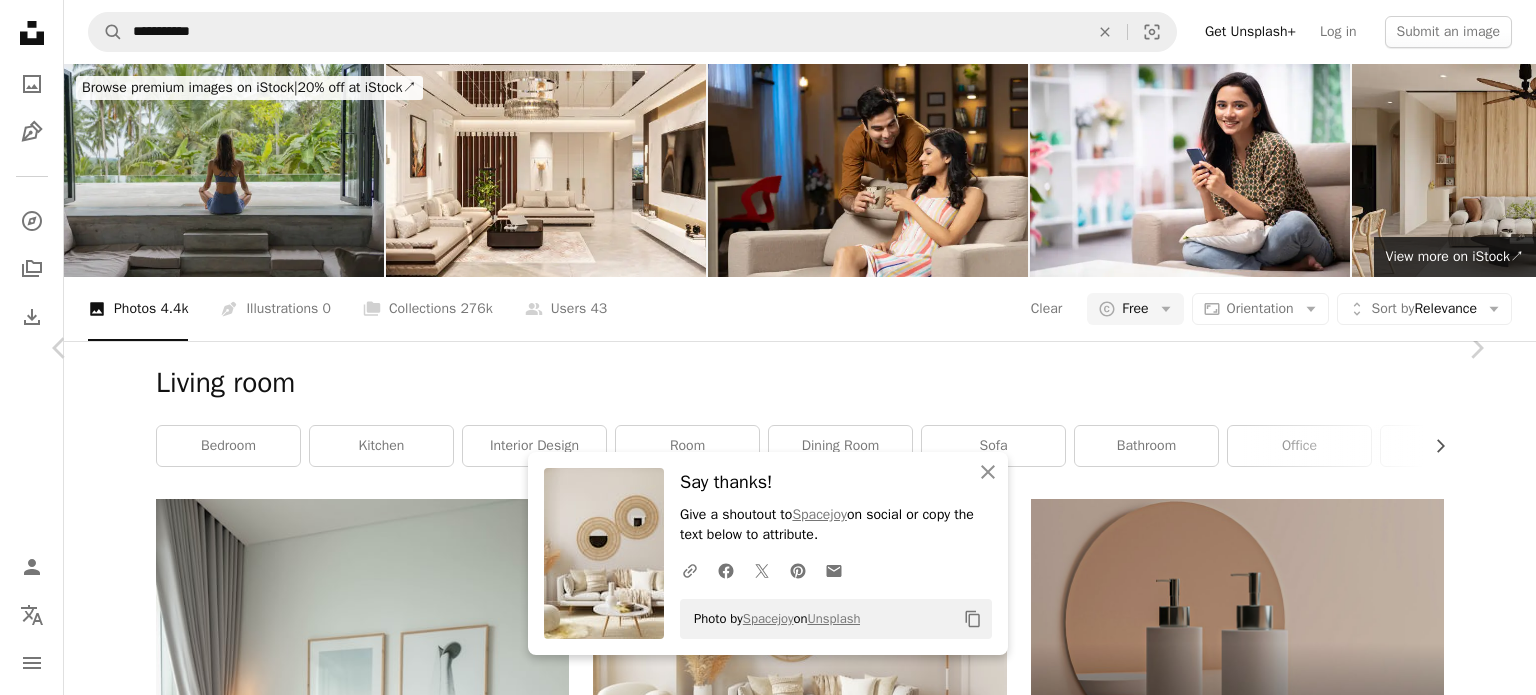 click on "An X shape" at bounding box center [20, 20] 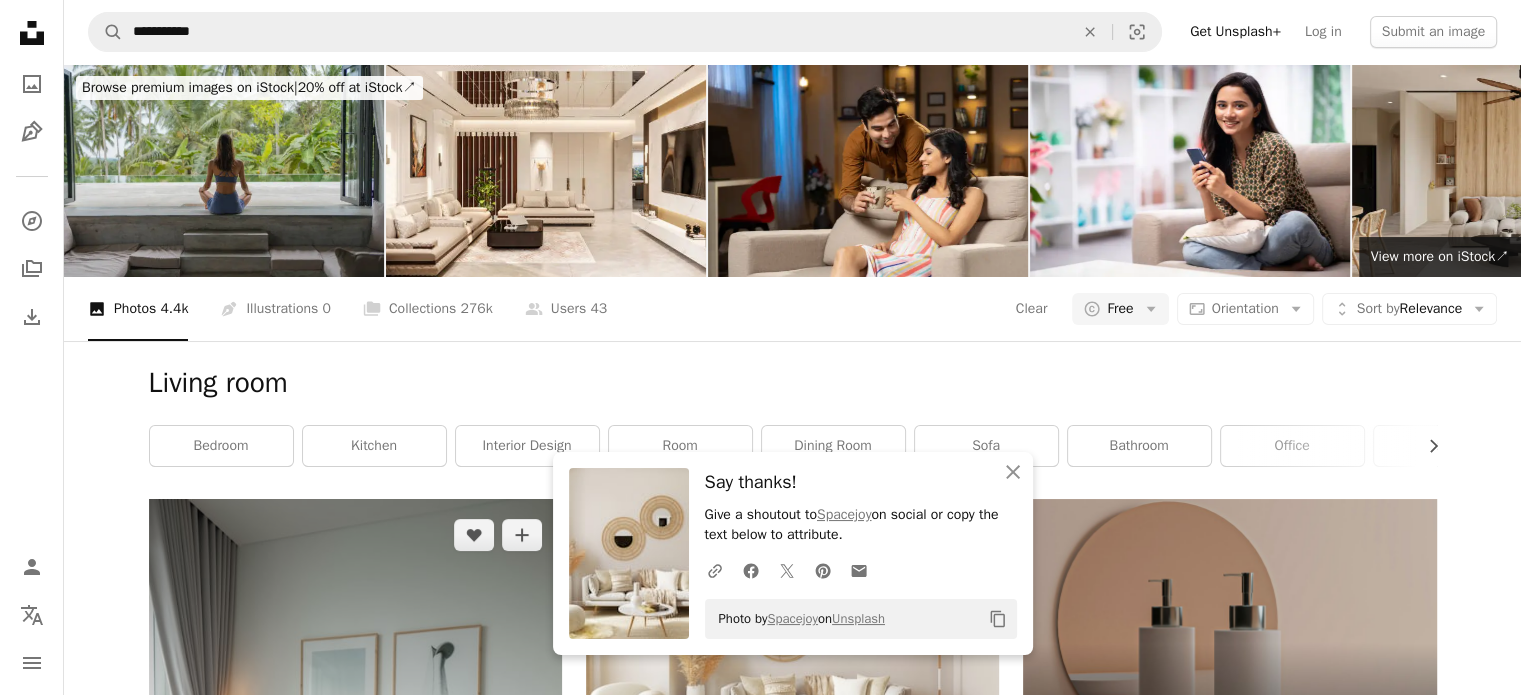 click at bounding box center [355, 809] 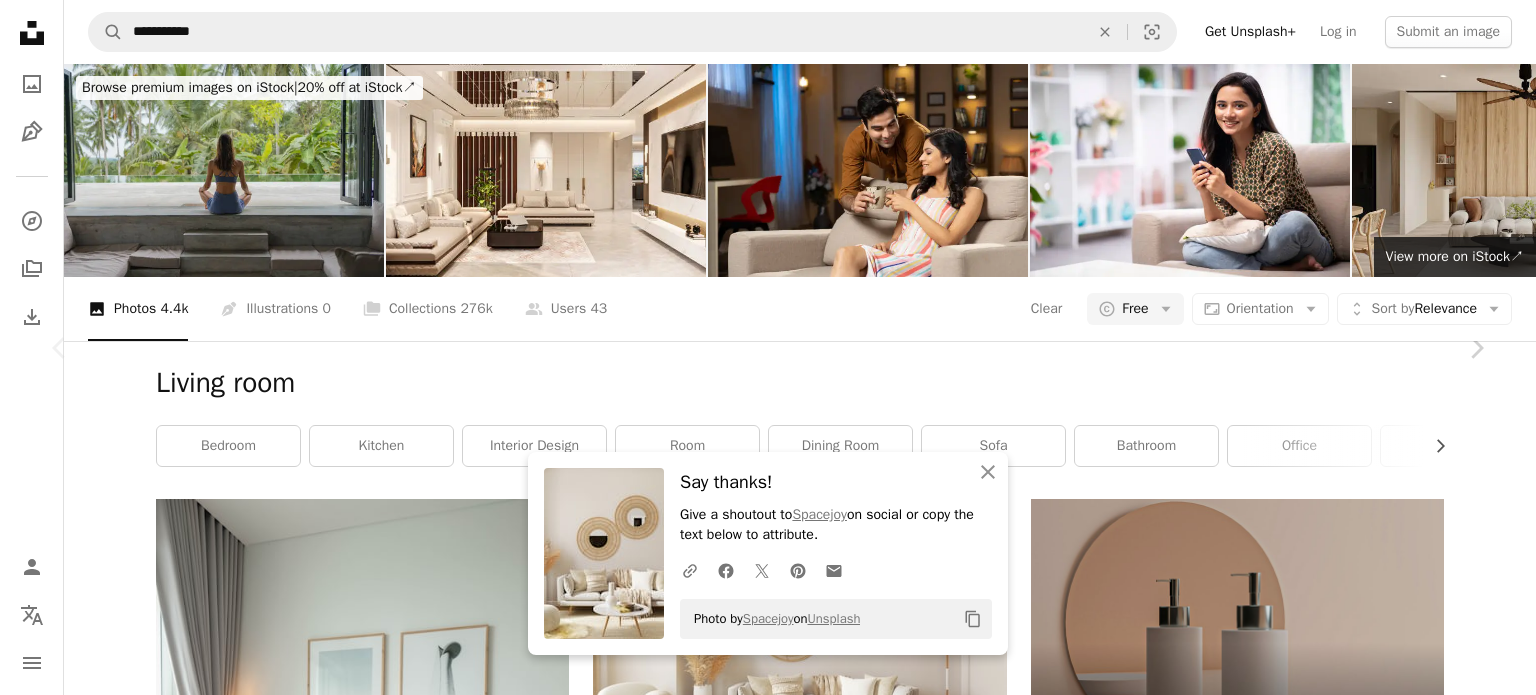 click on "Download free" at bounding box center [1287, 4633] 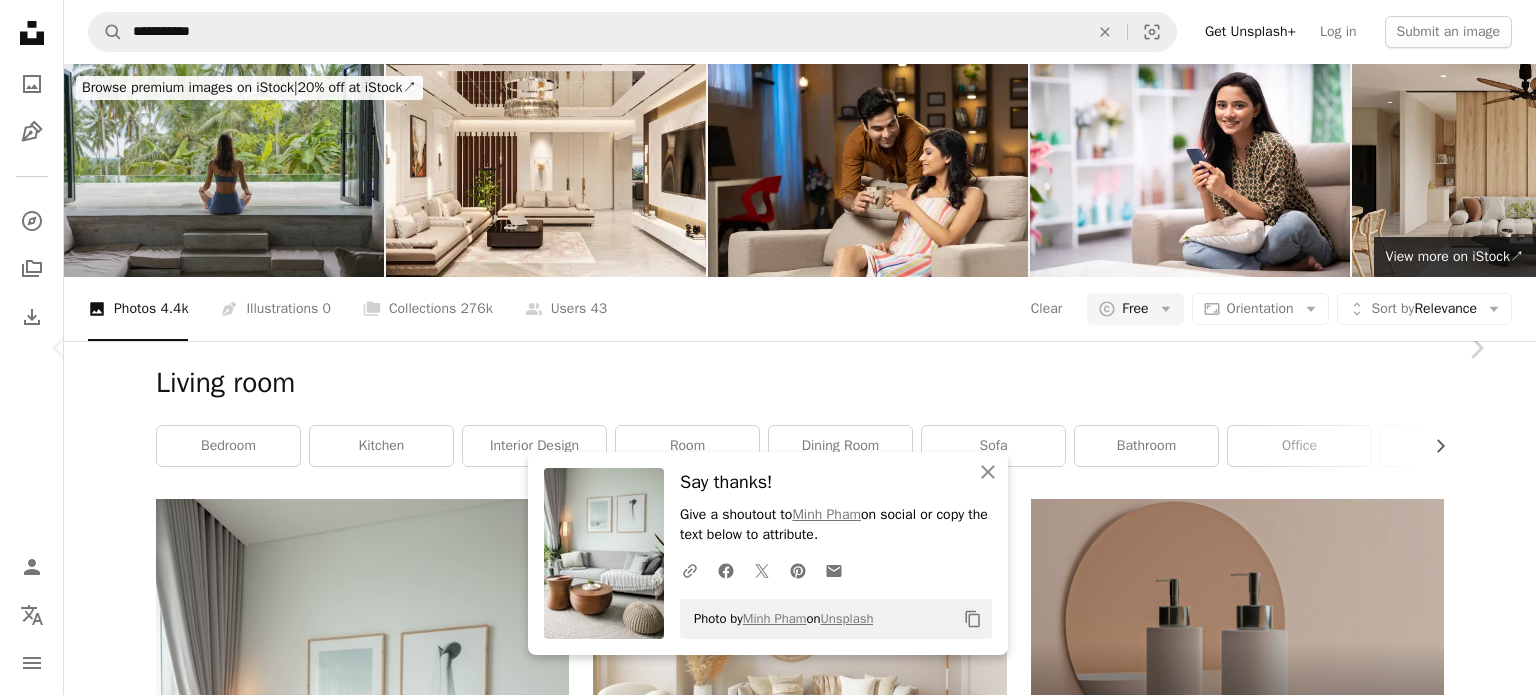 click on "An X shape" at bounding box center (20, 20) 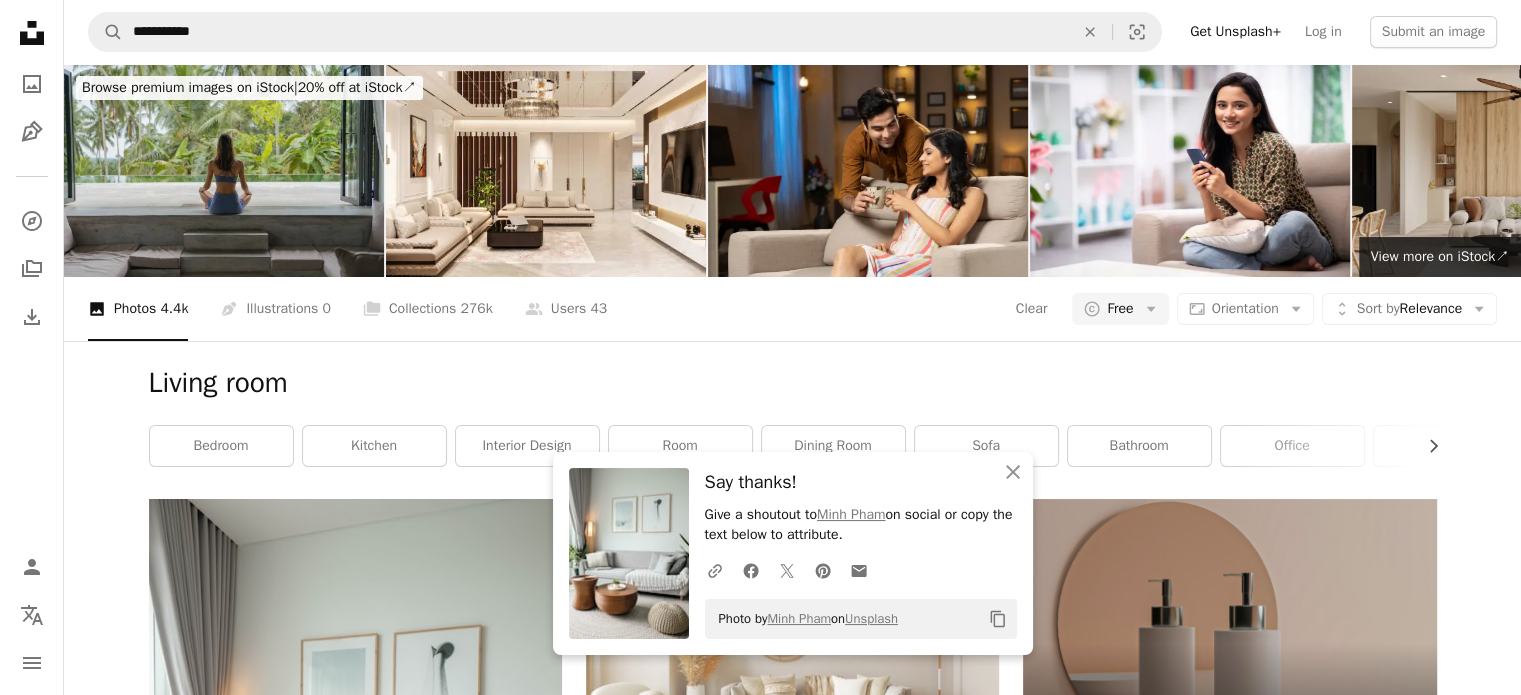 scroll, scrollTop: 464, scrollLeft: 0, axis: vertical 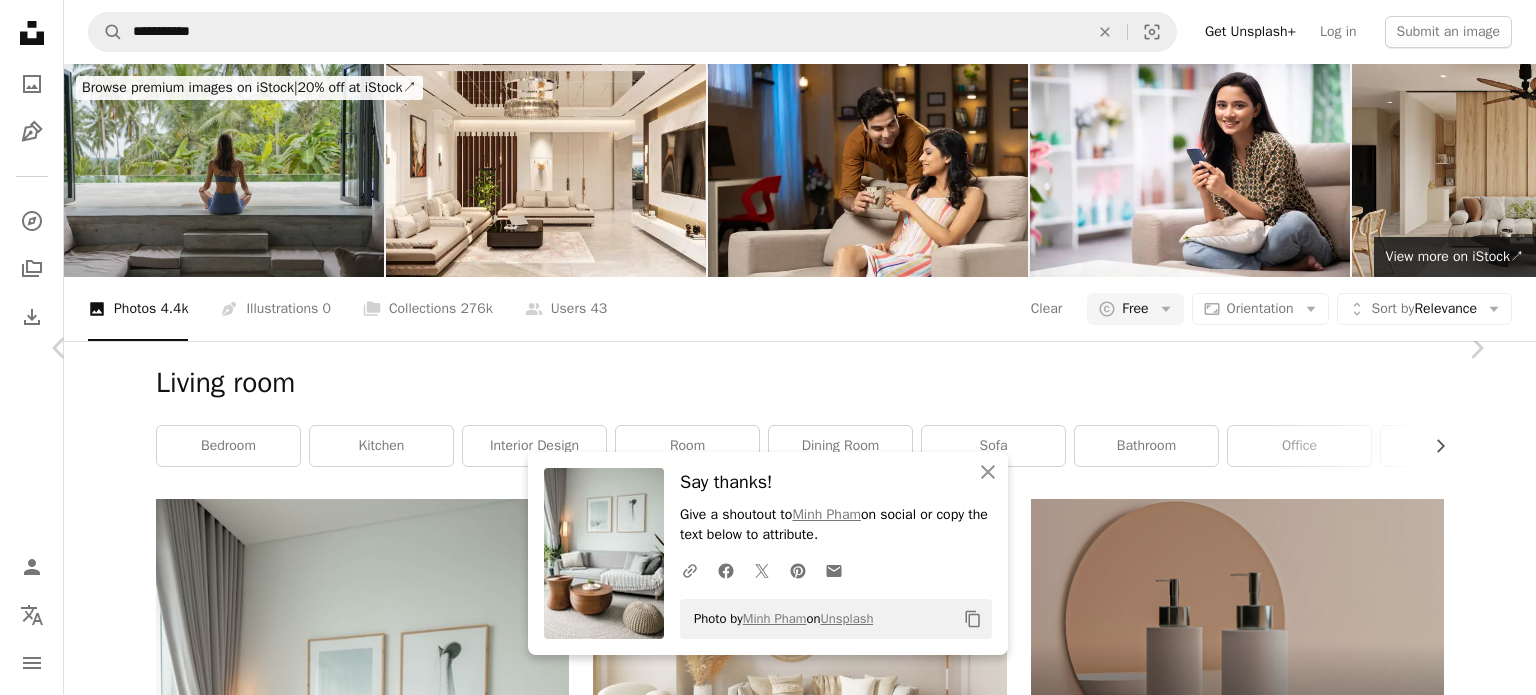 click on "Download free" at bounding box center [1287, 4633] 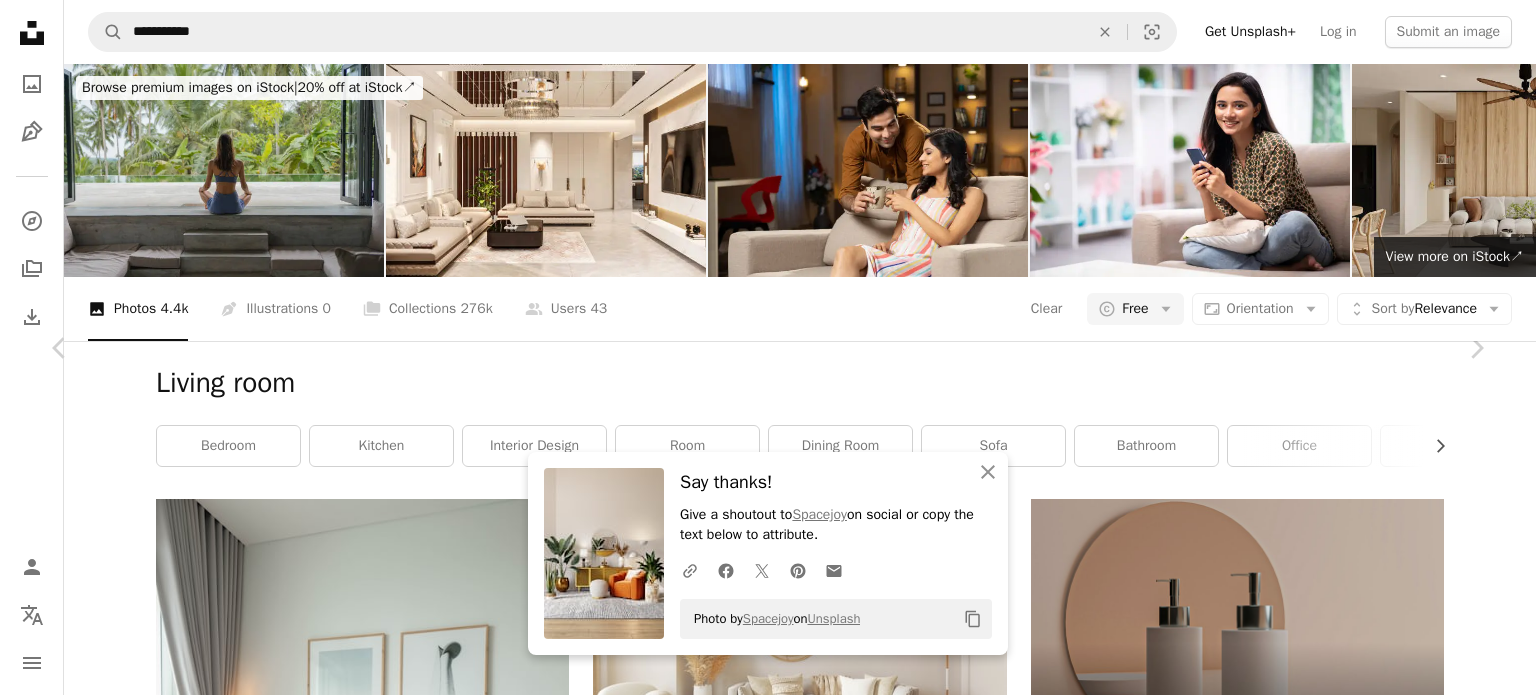 click on "An X shape" at bounding box center [20, 20] 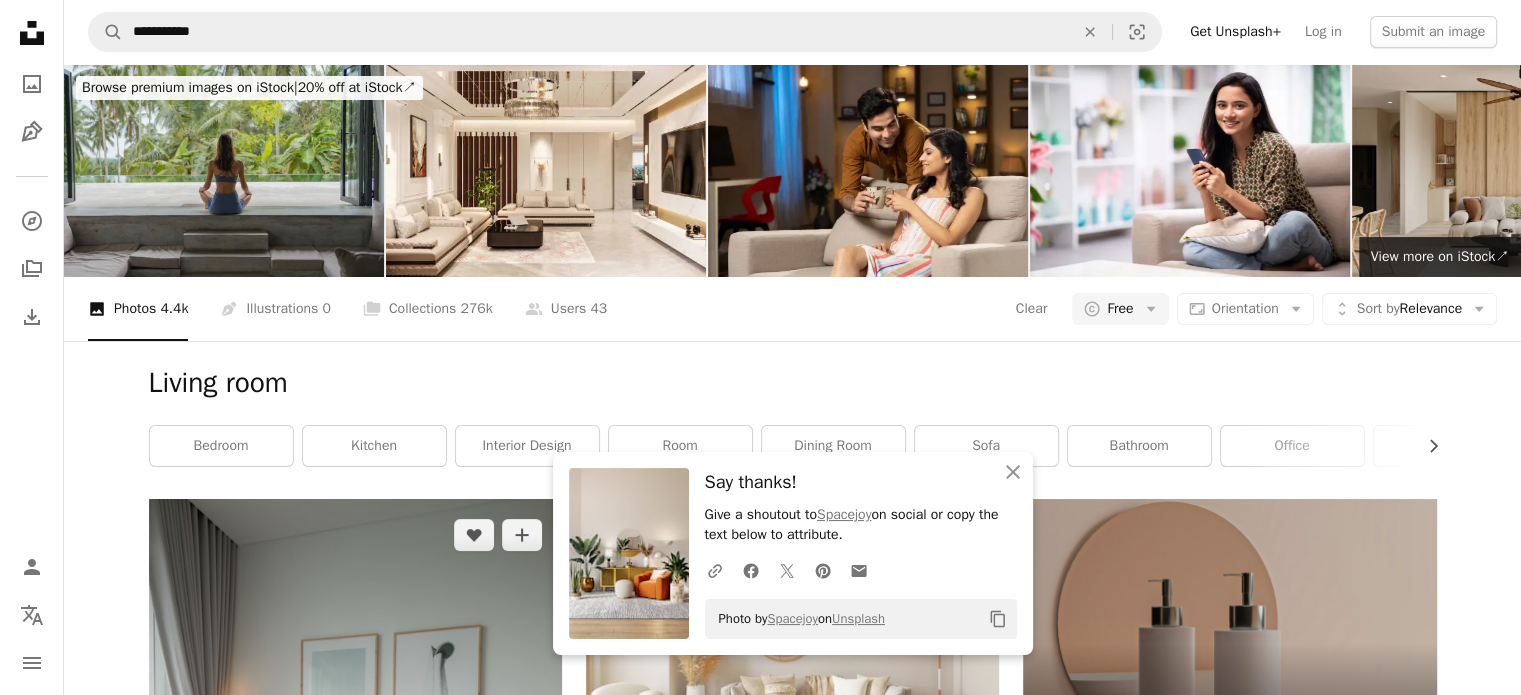 scroll, scrollTop: 819, scrollLeft: 0, axis: vertical 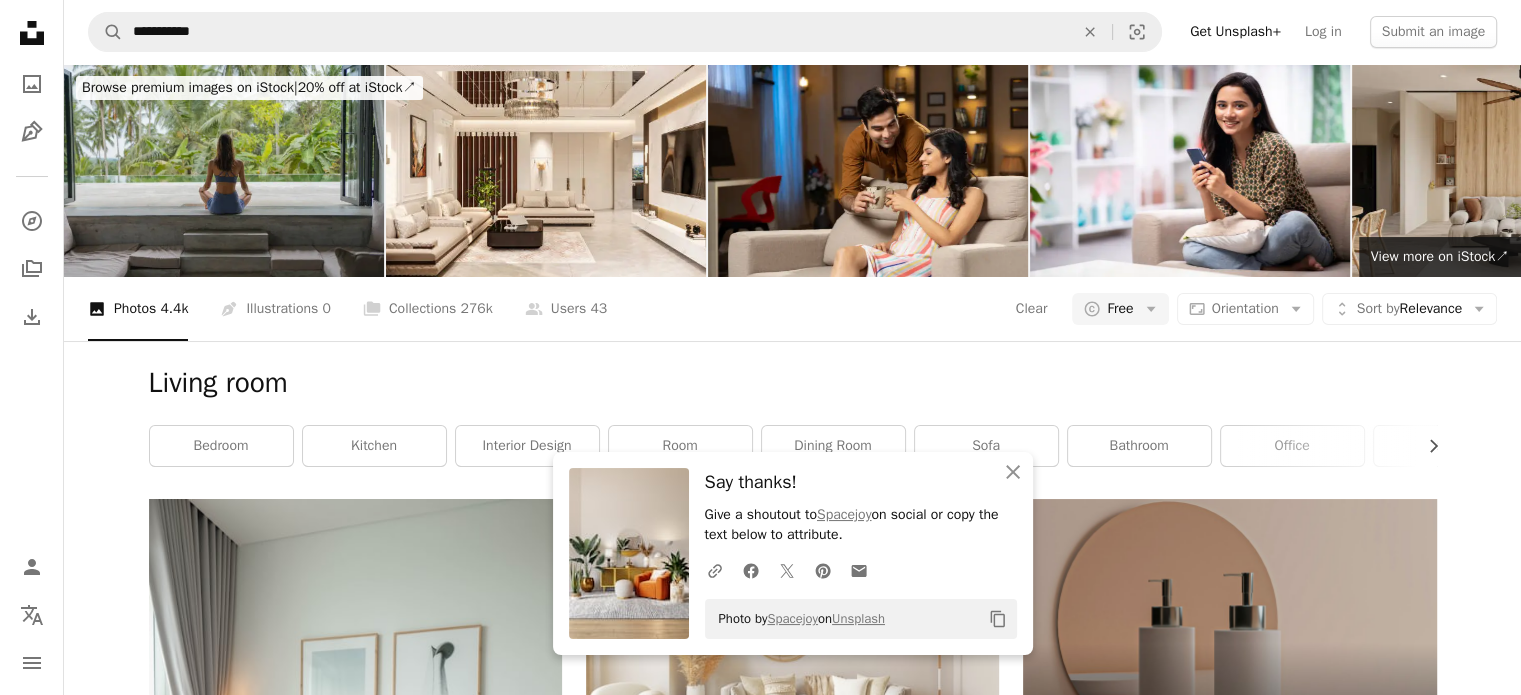 click at bounding box center [792, 1262] 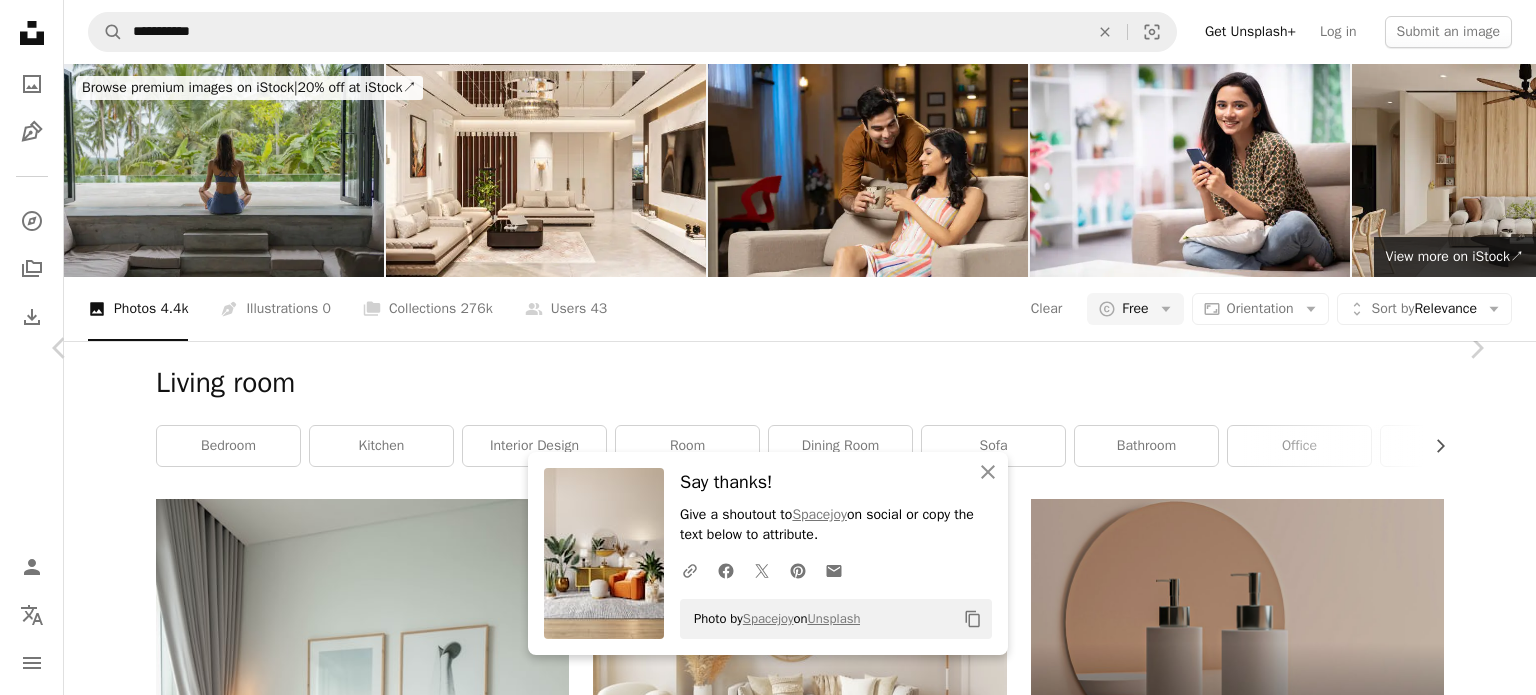 click on "Download free" at bounding box center (1287, 4633) 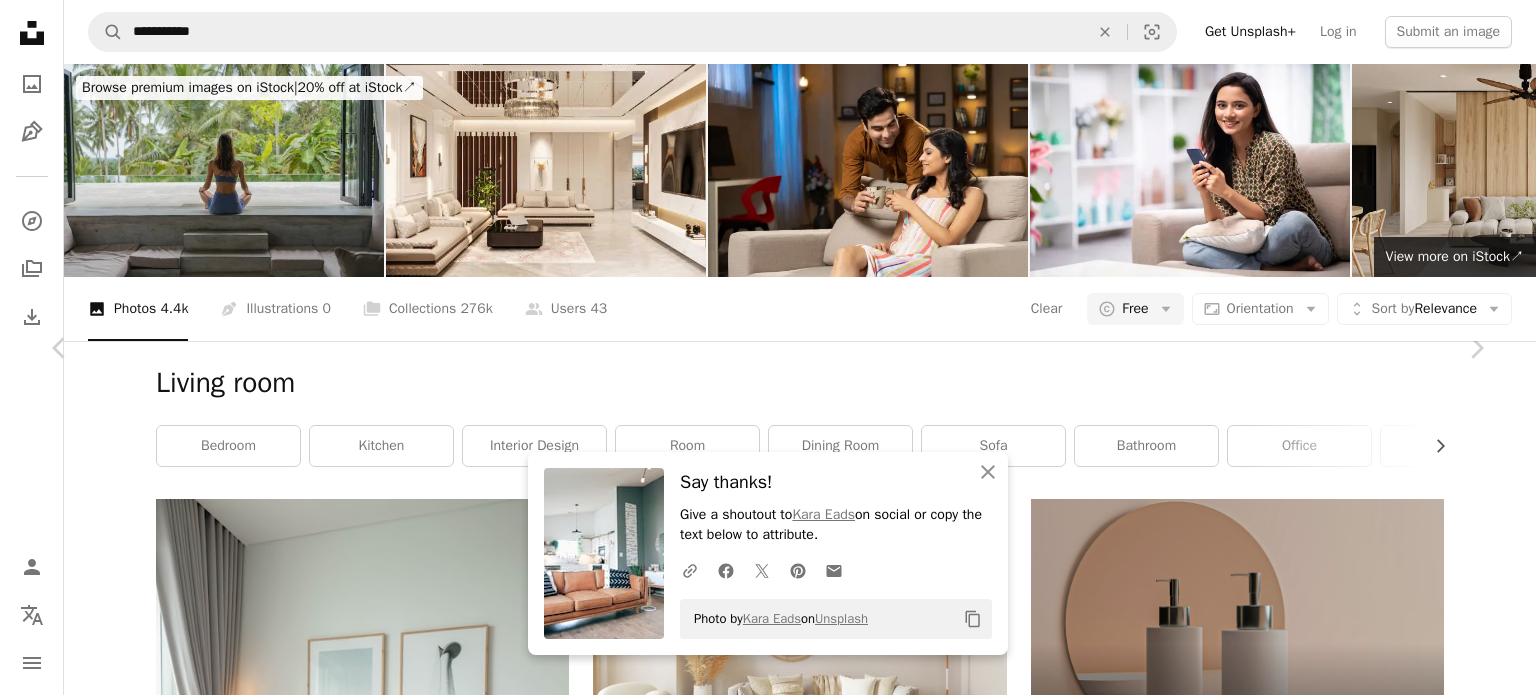 click on "An X shape" at bounding box center [20, 20] 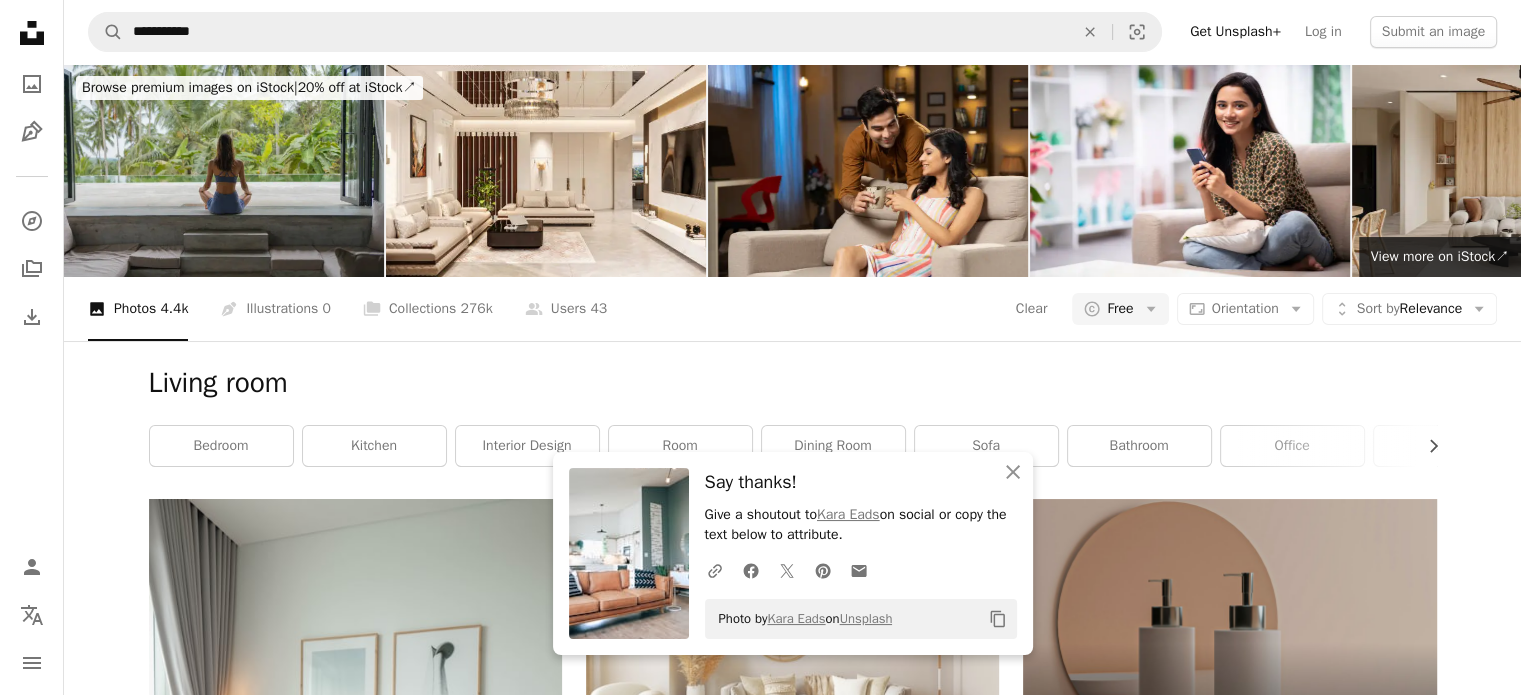 scroll, scrollTop: 1174, scrollLeft: 0, axis: vertical 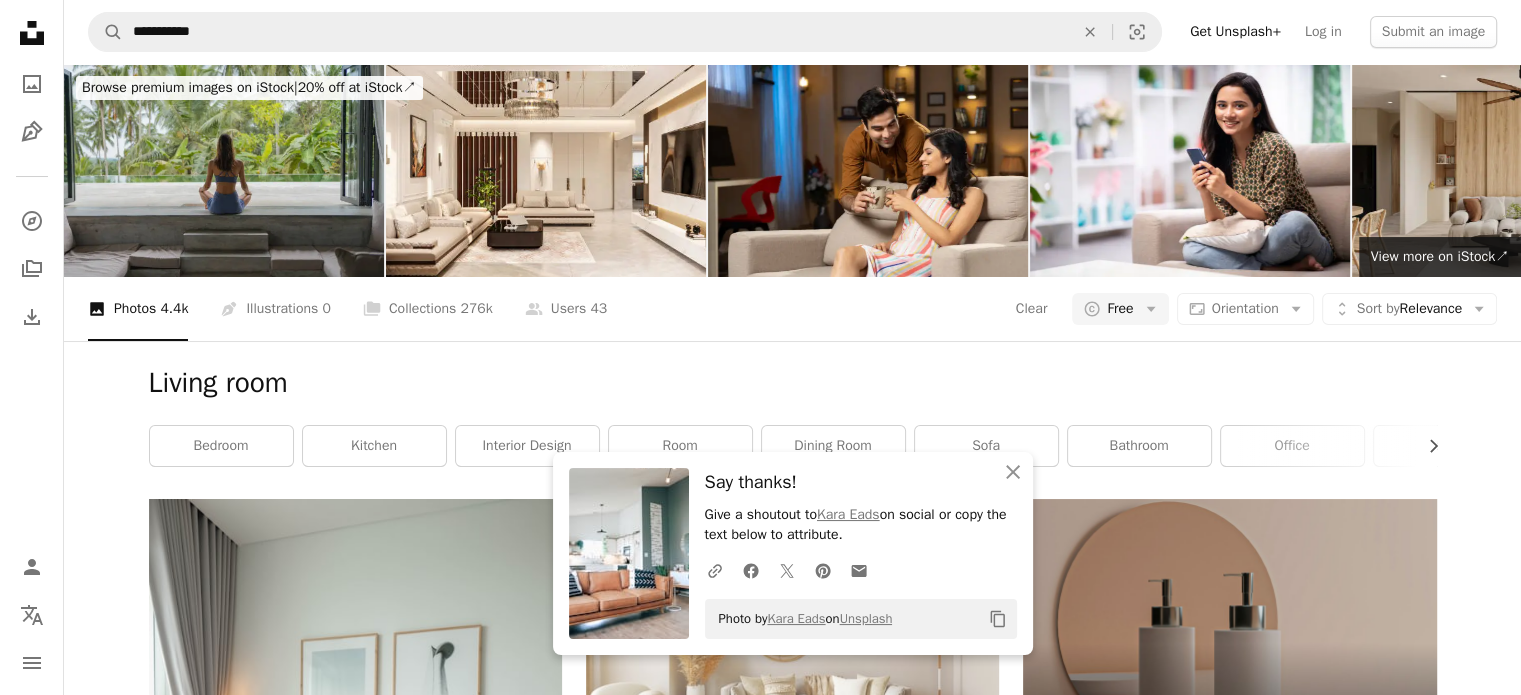 click at bounding box center [1229, 2128] 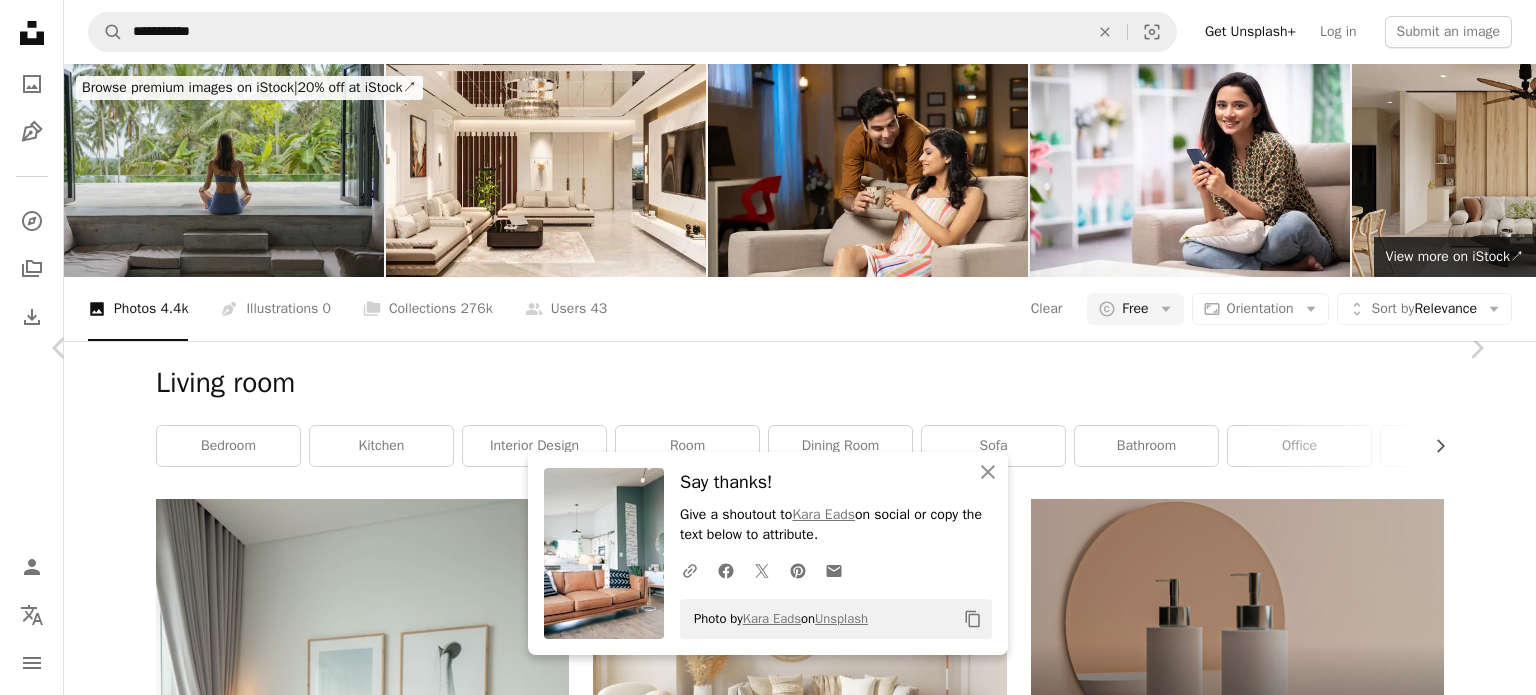 click on "Download free" at bounding box center [1287, 4633] 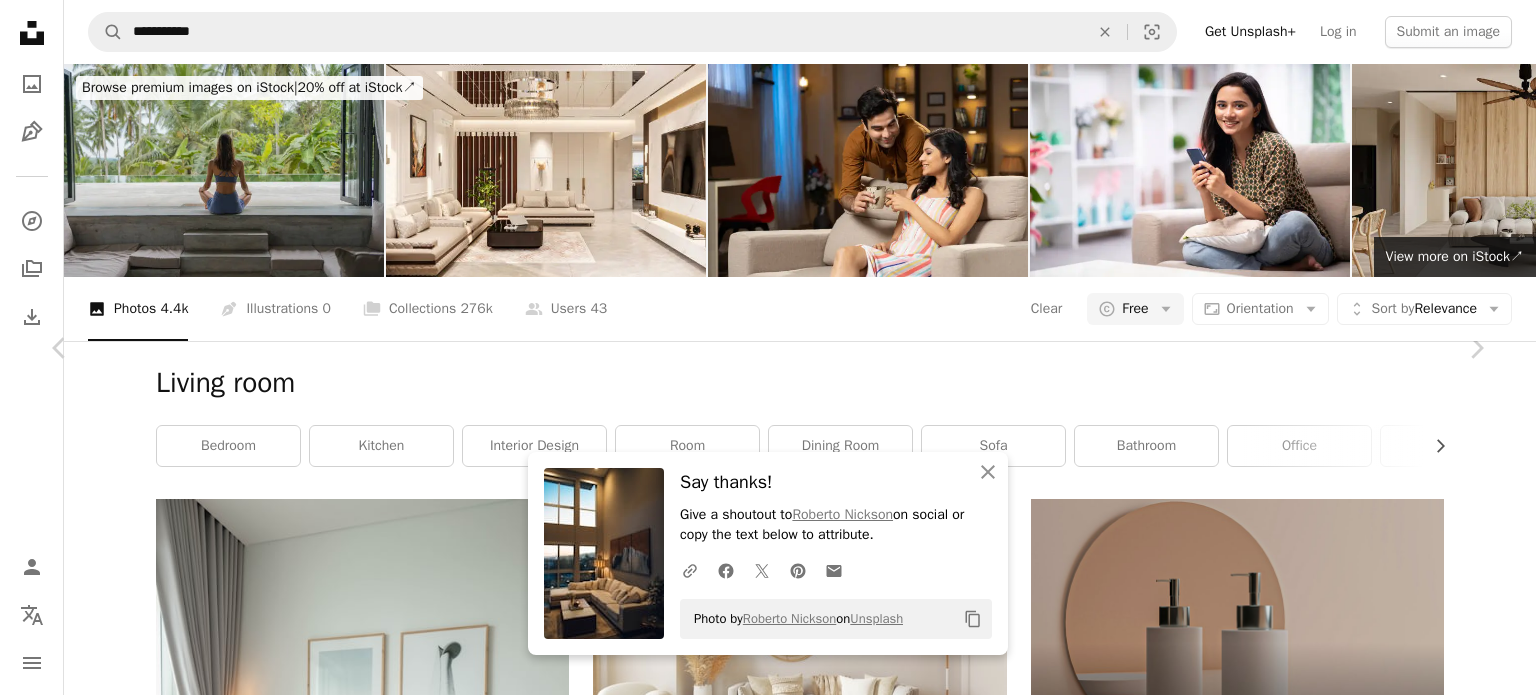 click on "An X shape" at bounding box center (20, 20) 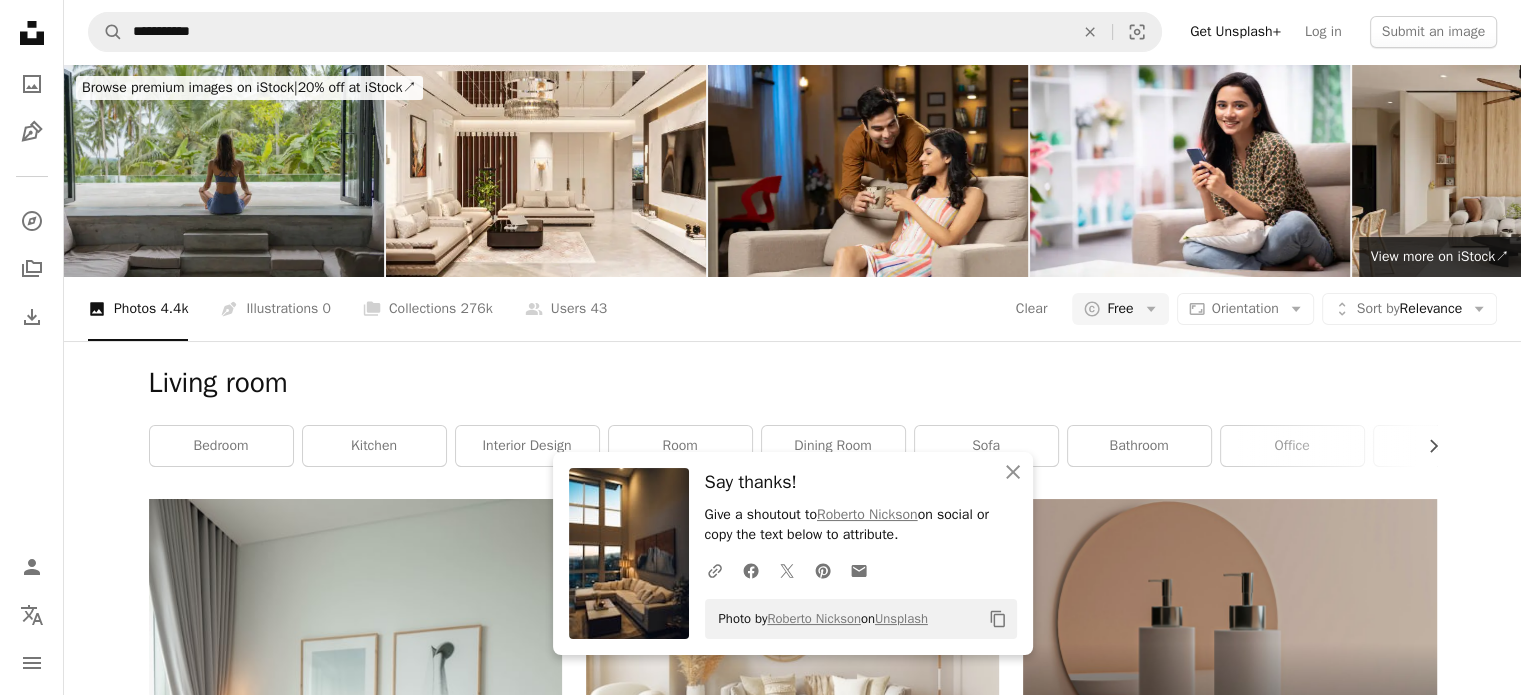 scroll, scrollTop: 1479, scrollLeft: 0, axis: vertical 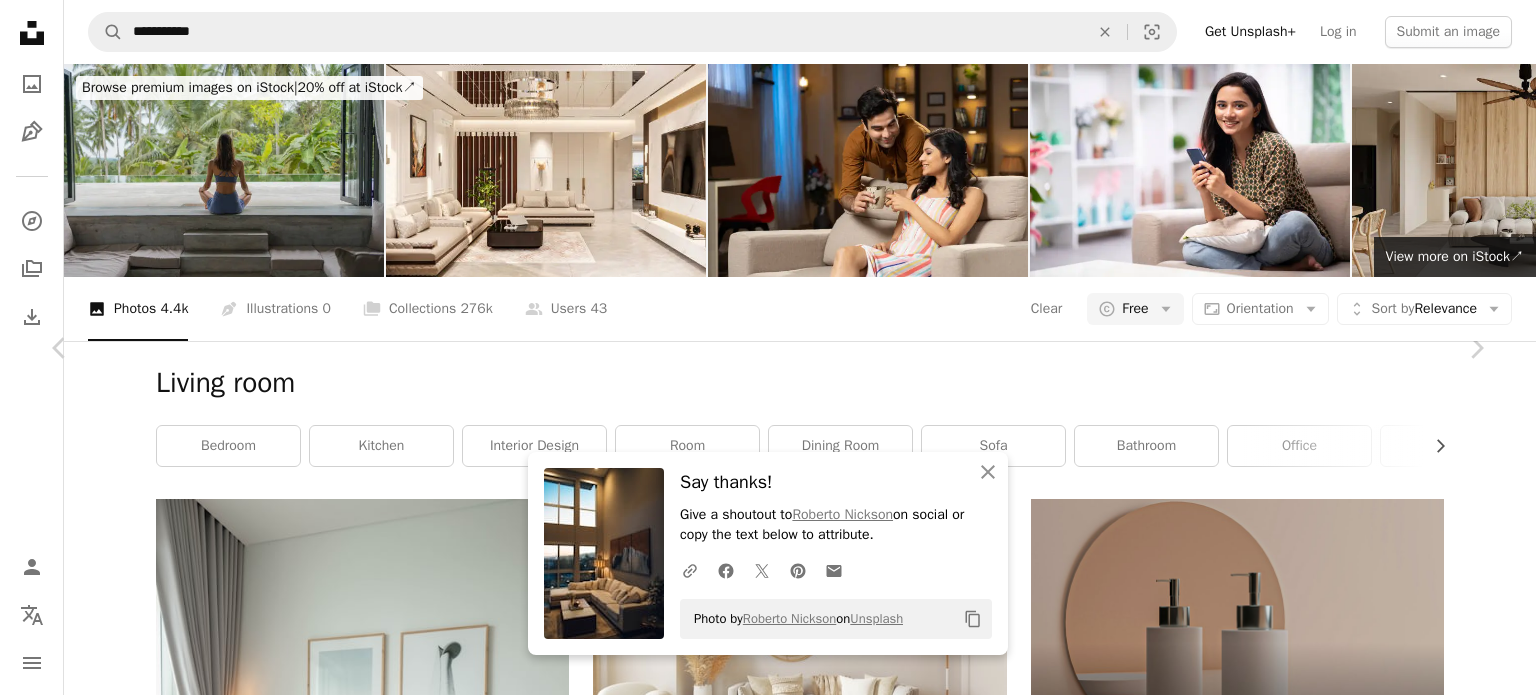click on "Download free" at bounding box center (1287, 4633) 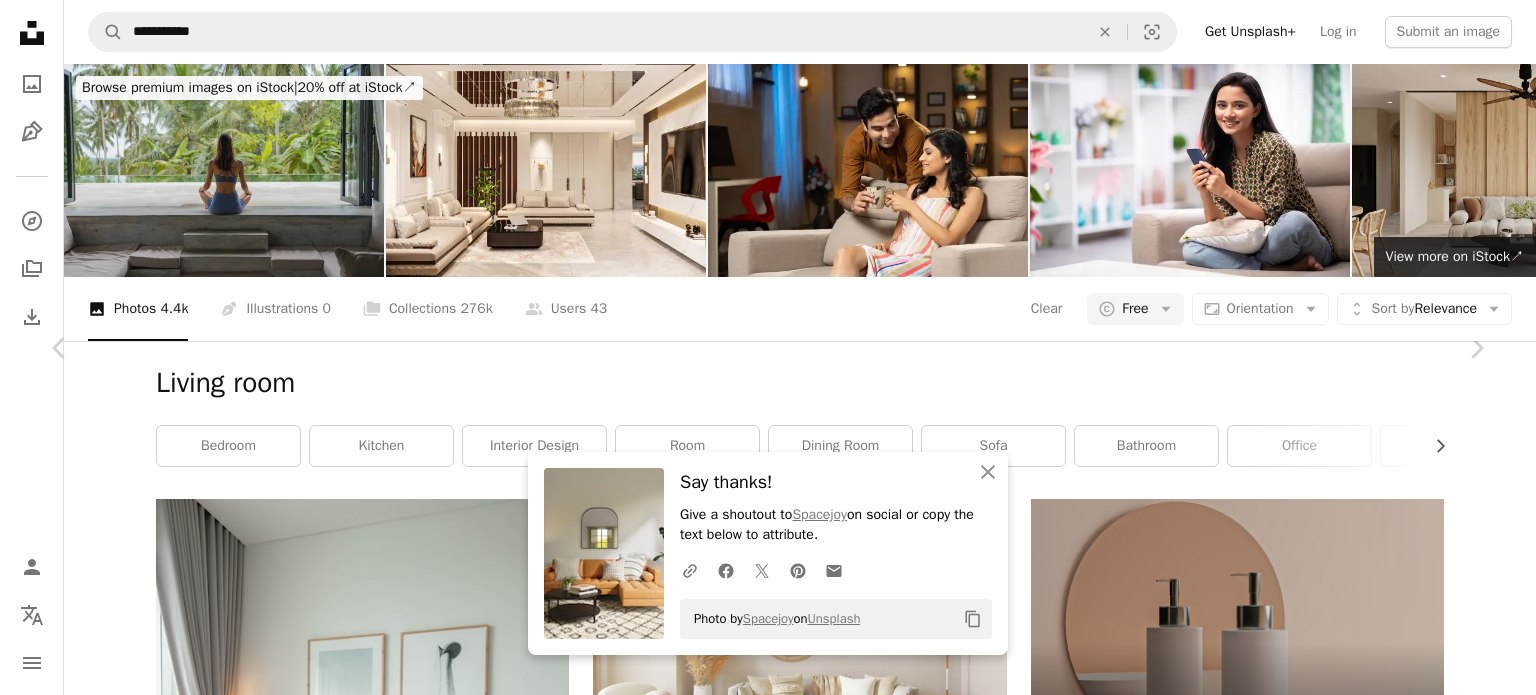 click on "An X shape" at bounding box center [20, 20] 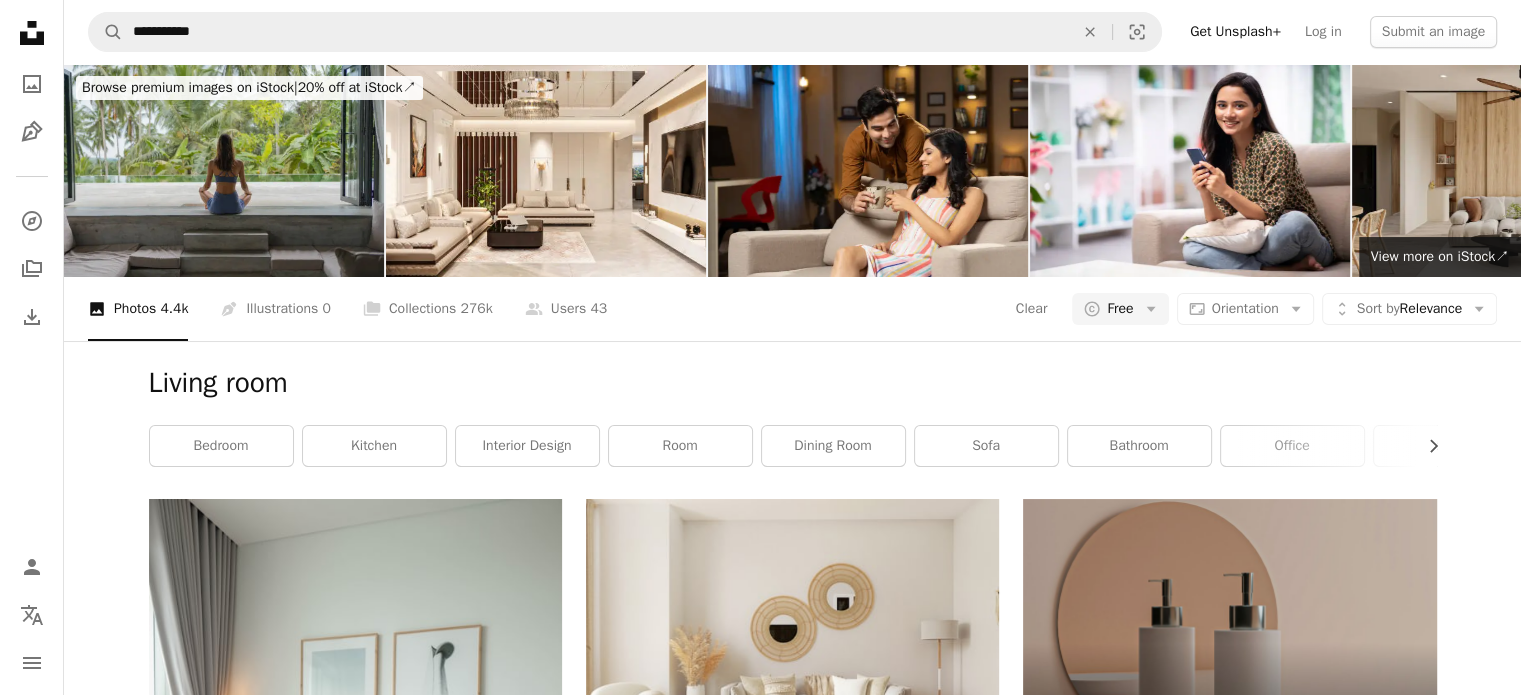scroll, scrollTop: 2922, scrollLeft: 0, axis: vertical 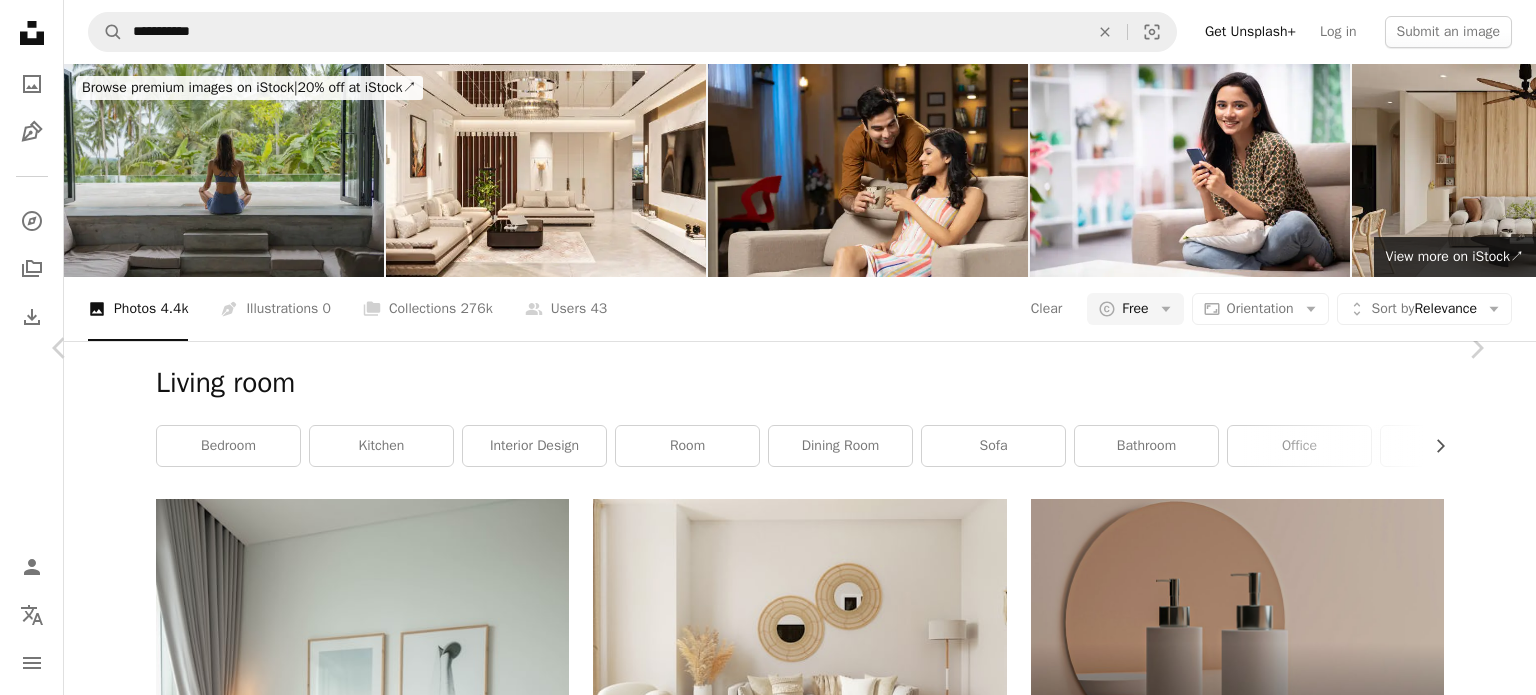 click on "Download free" at bounding box center (1287, 6840) 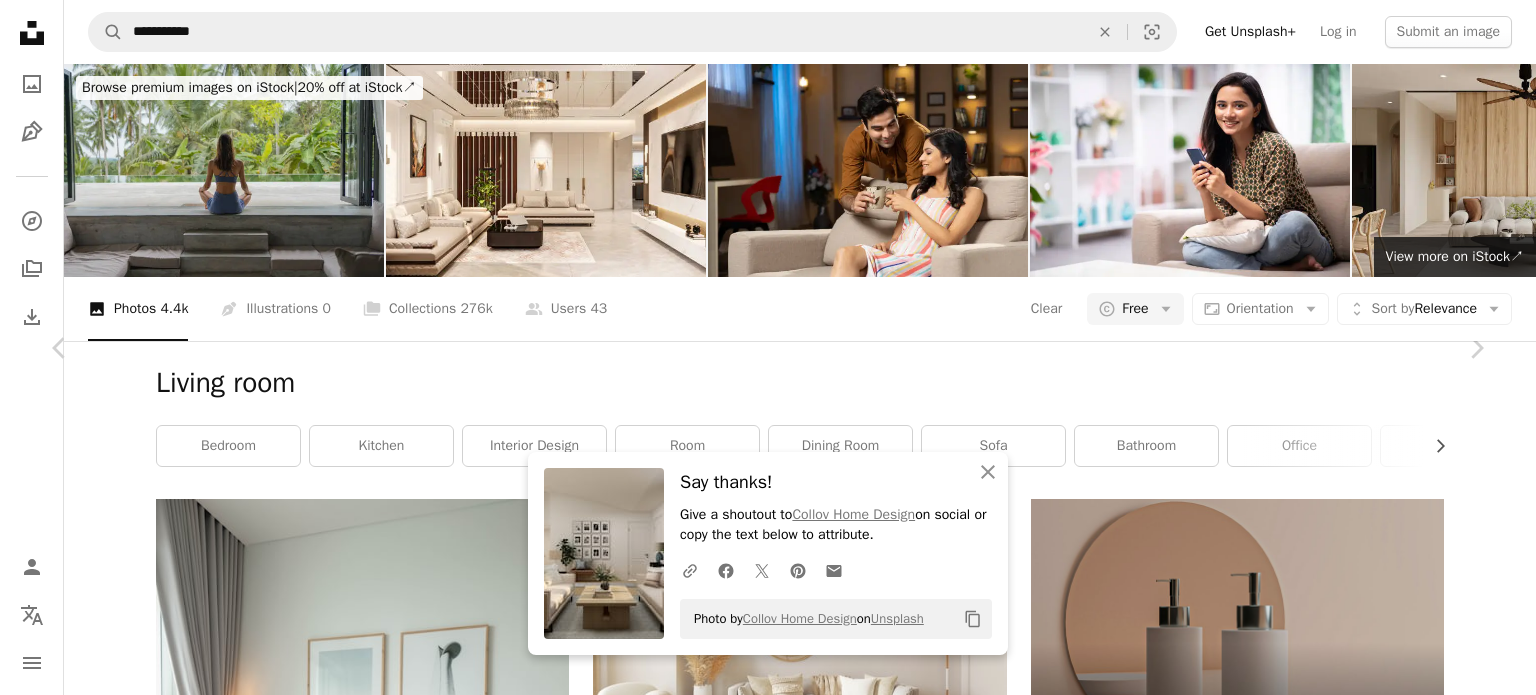 click on "An X shape" at bounding box center (20, 20) 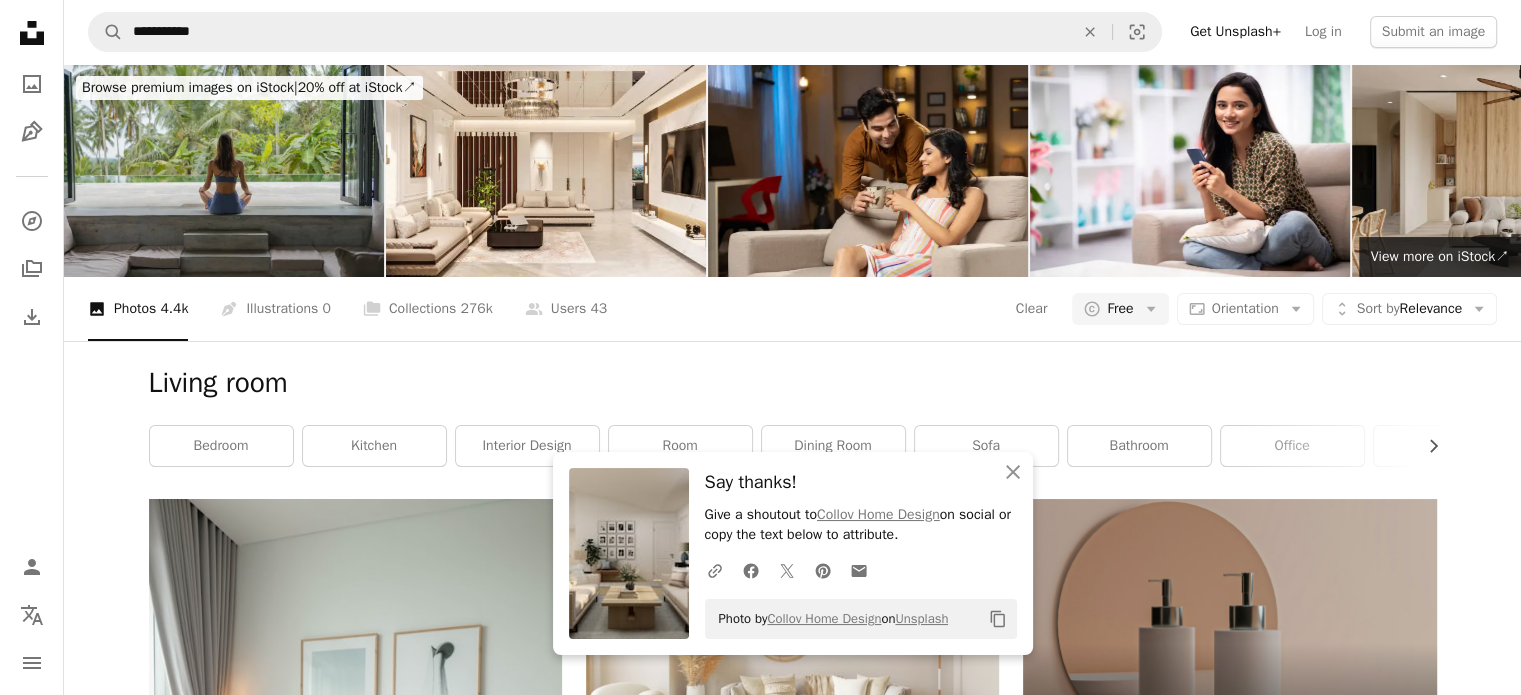 scroll, scrollTop: 3854, scrollLeft: 0, axis: vertical 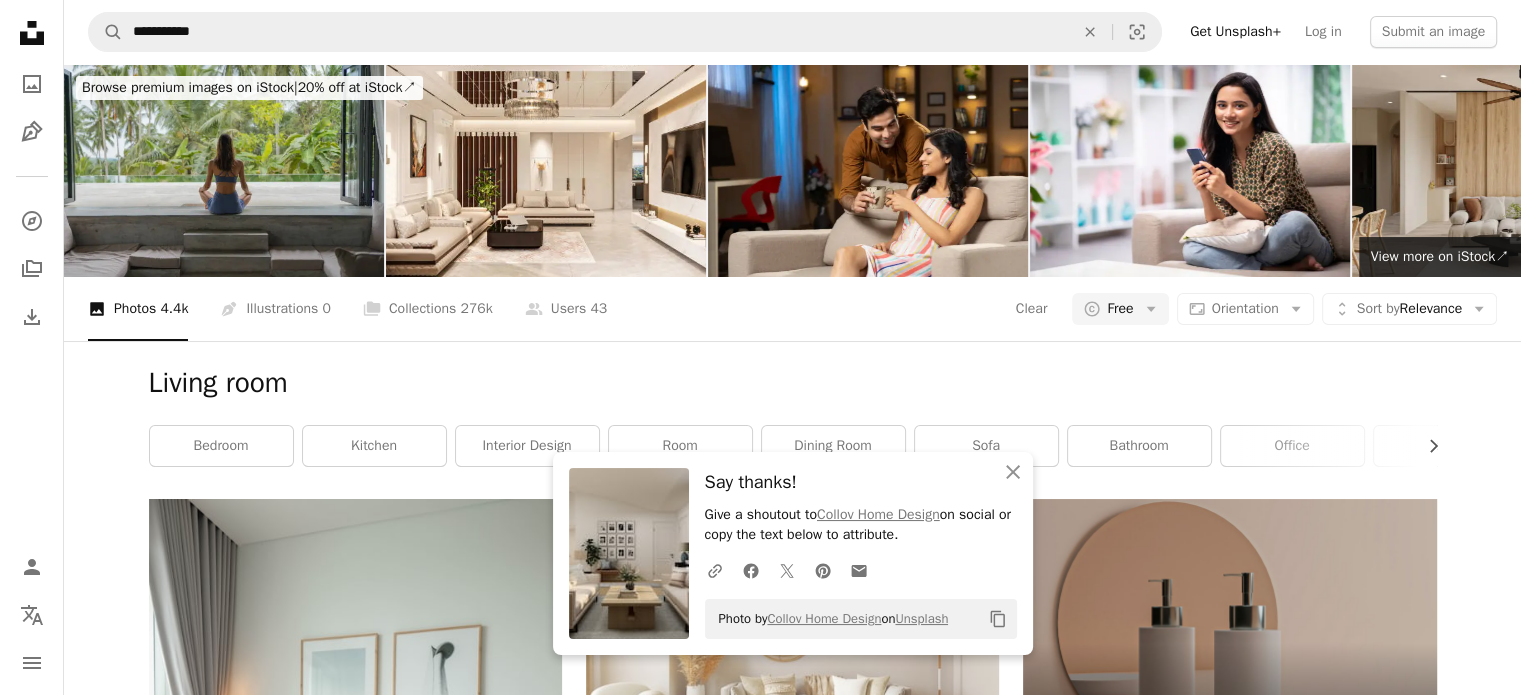 click at bounding box center (355, 4352) 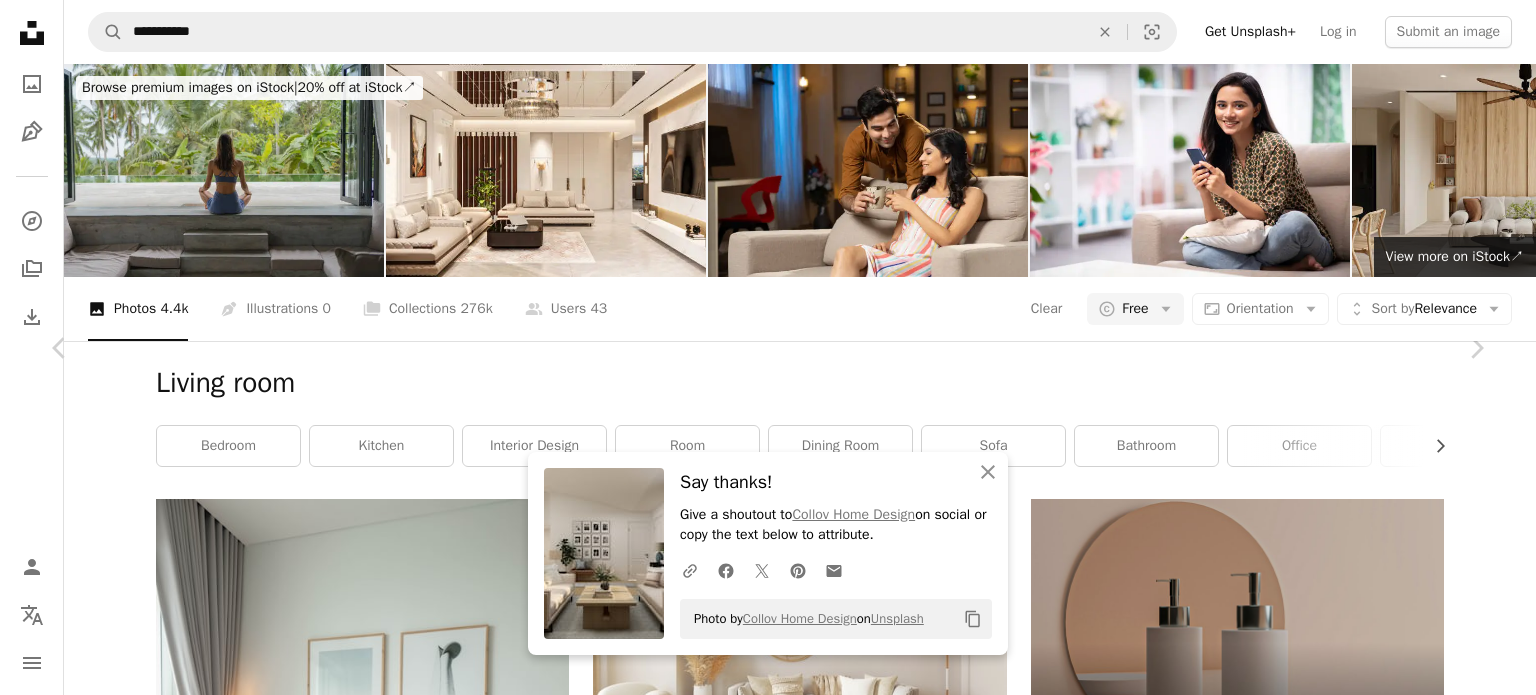 click on "Download free" at bounding box center [1287, 10024] 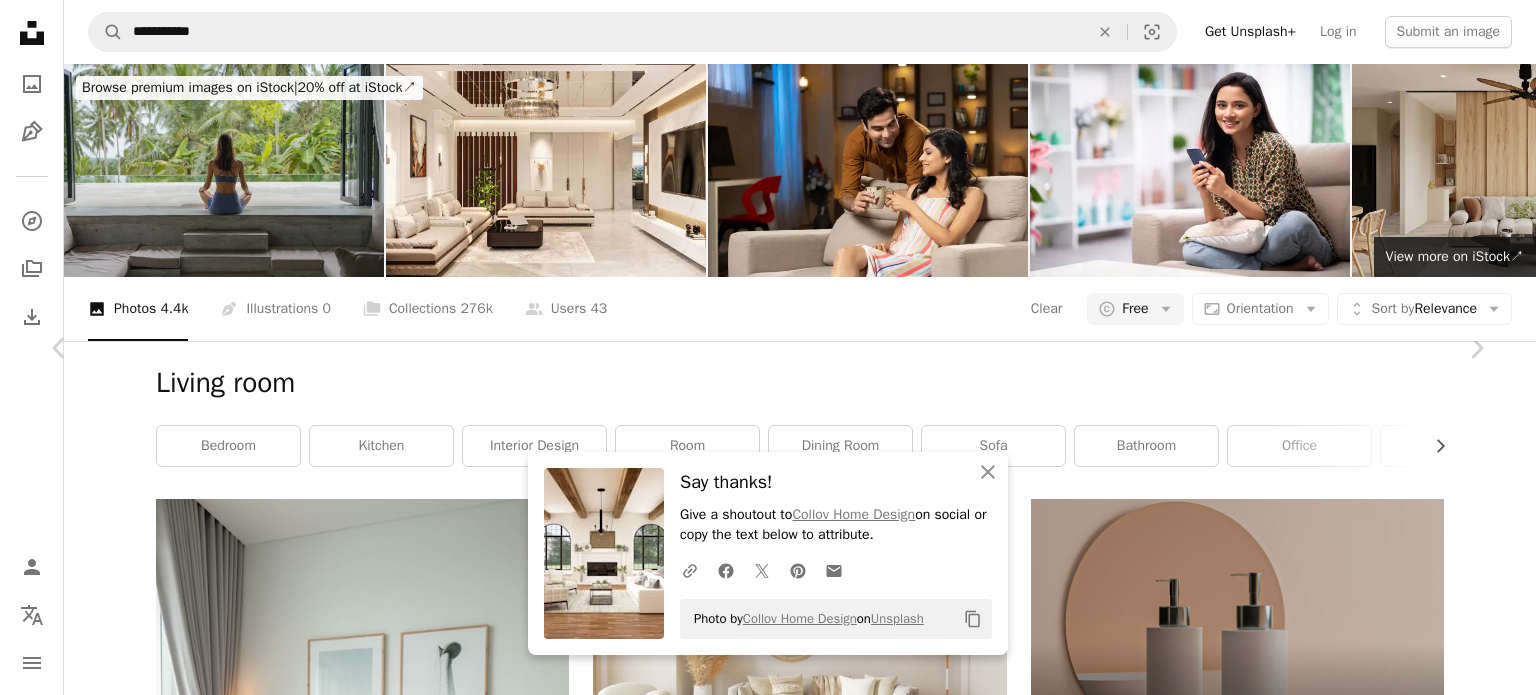 click on "An X shape" at bounding box center (20, 20) 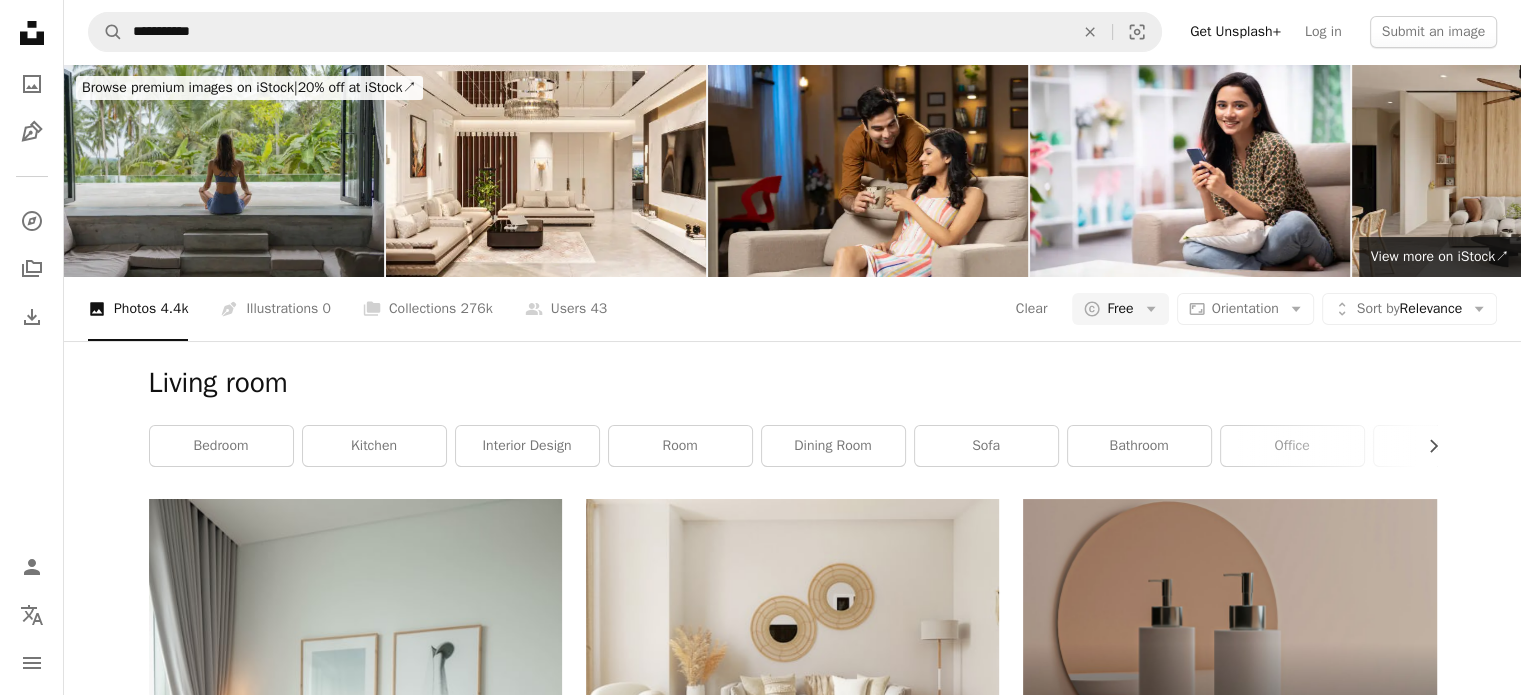 scroll, scrollTop: 4915, scrollLeft: 0, axis: vertical 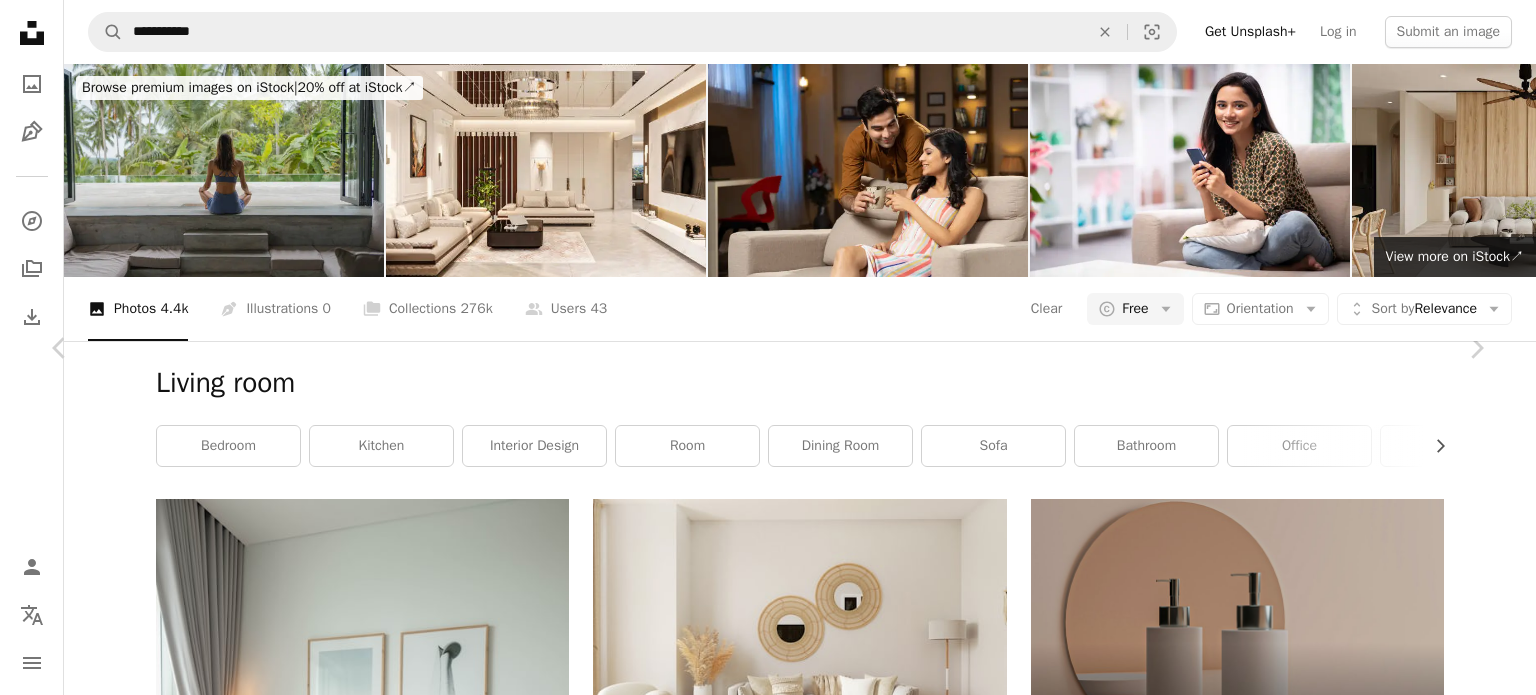 click on "Download free" at bounding box center [1287, 10024] 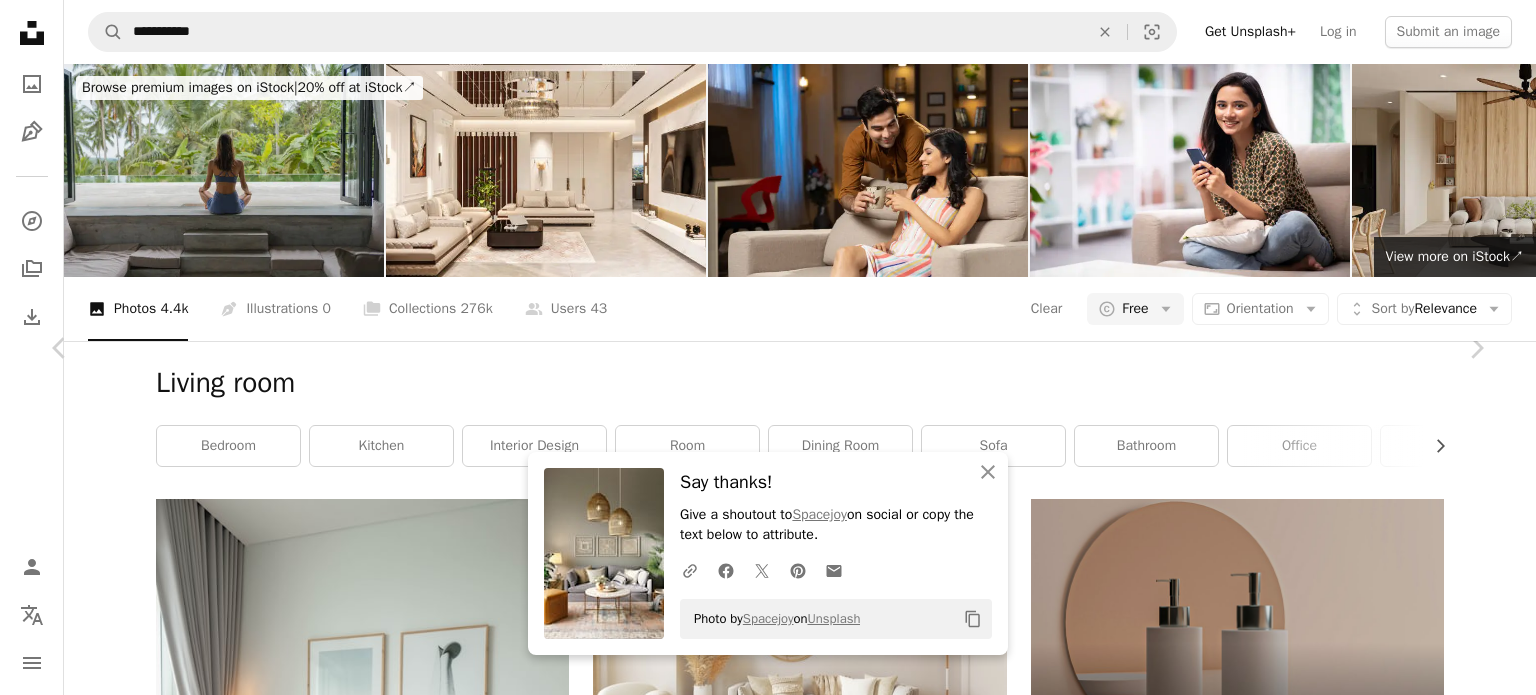 click on "An X shape" at bounding box center [20, 20] 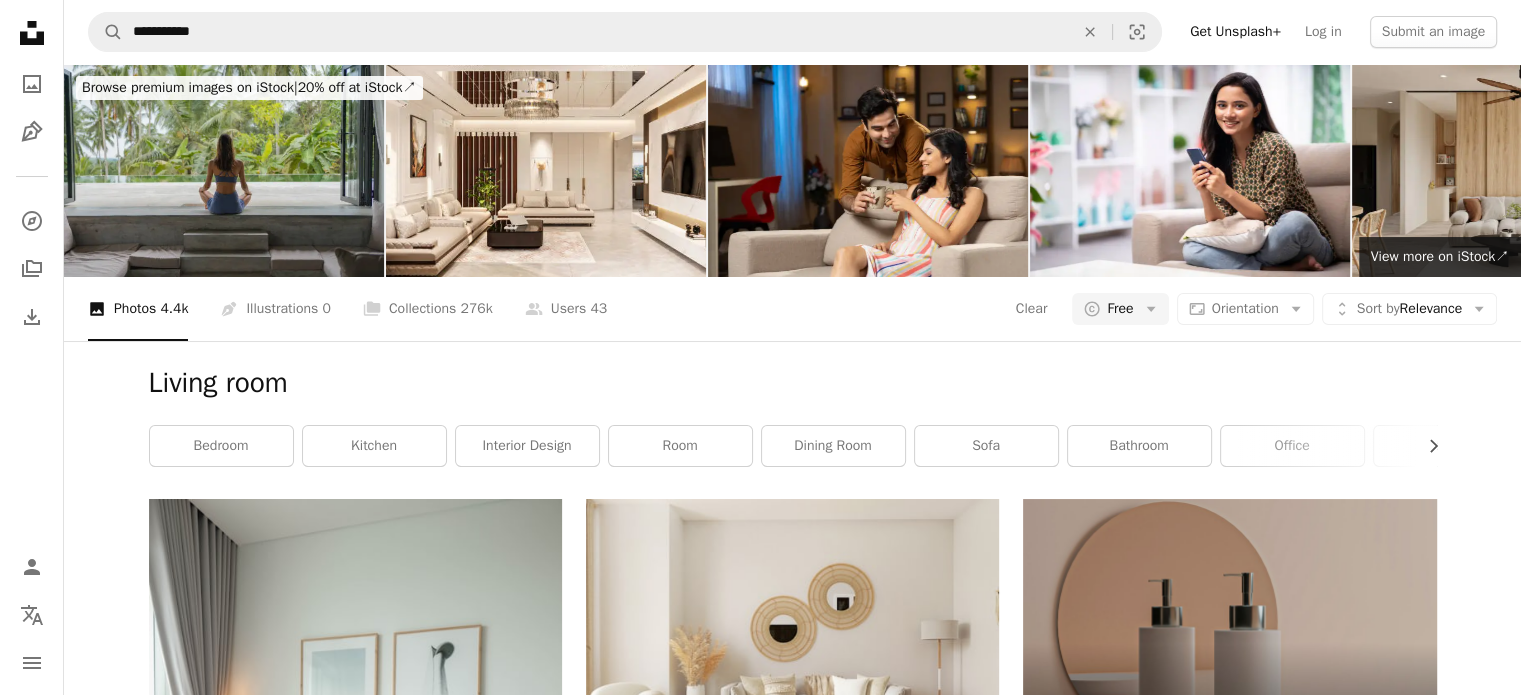 scroll, scrollTop: 8344, scrollLeft: 0, axis: vertical 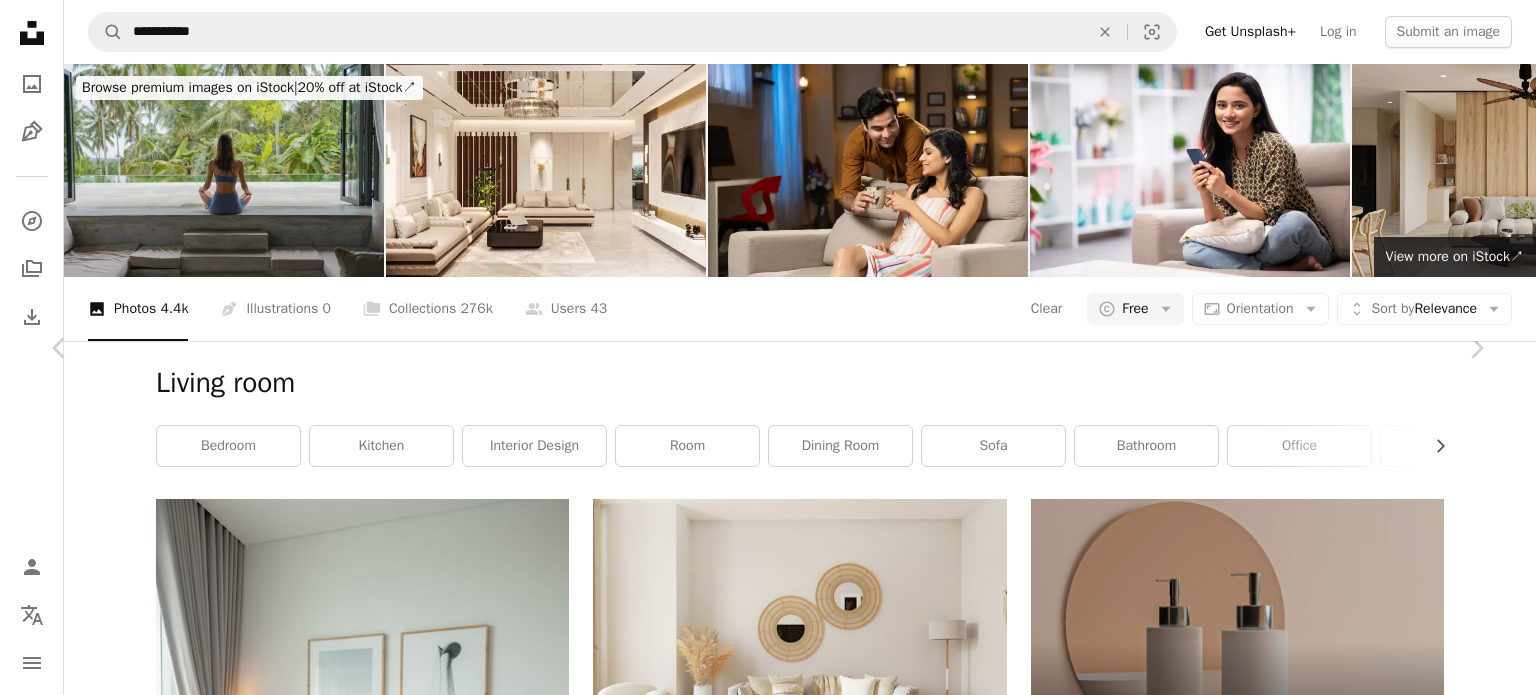 click on "Download free" at bounding box center [1287, 12689] 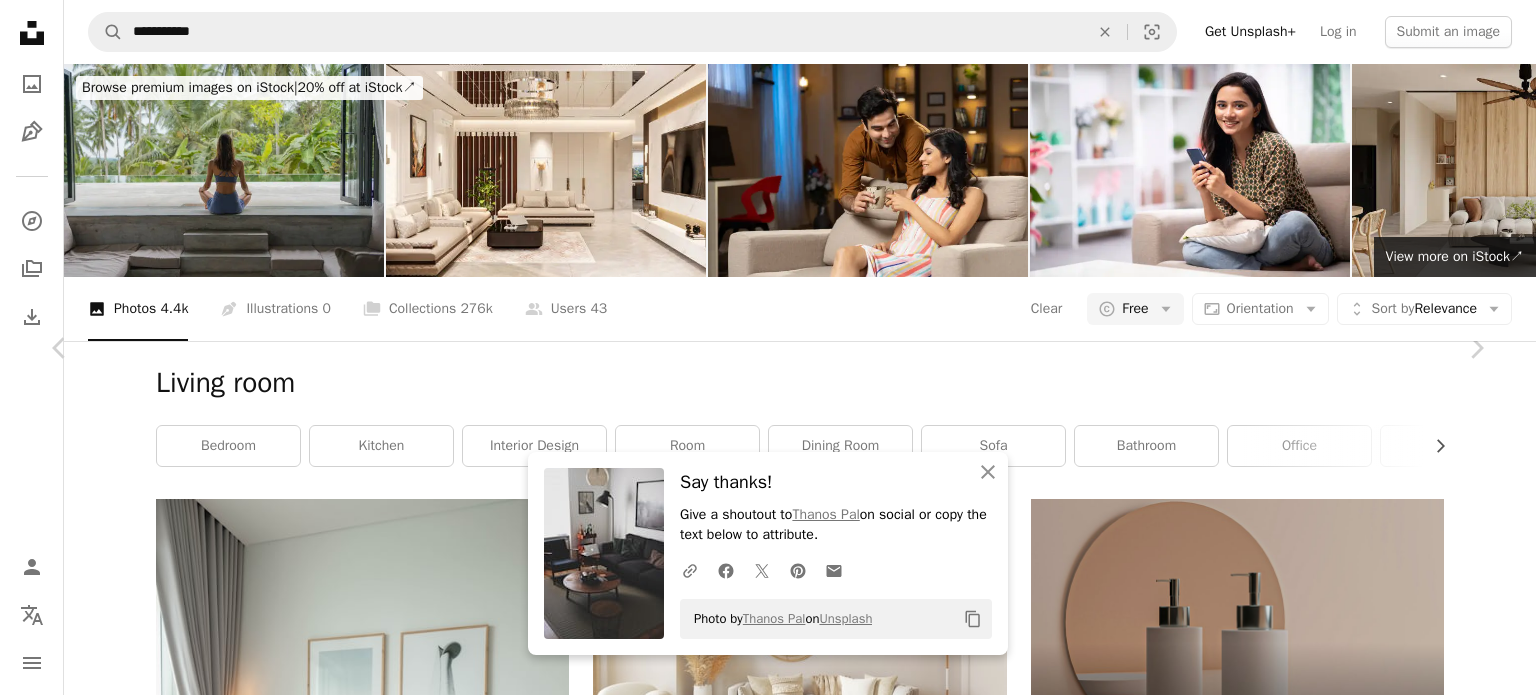 click on "An X shape" at bounding box center [20, 20] 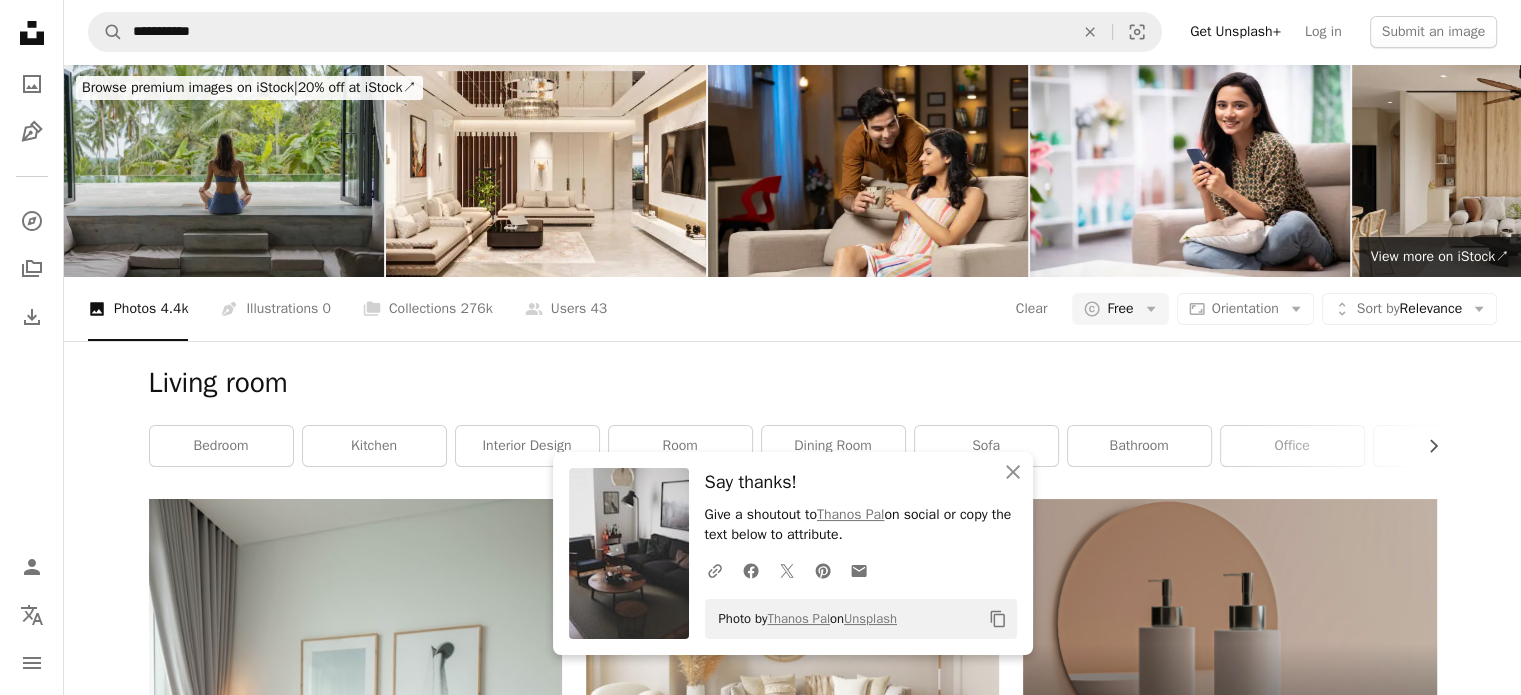 scroll, scrollTop: 8700, scrollLeft: 0, axis: vertical 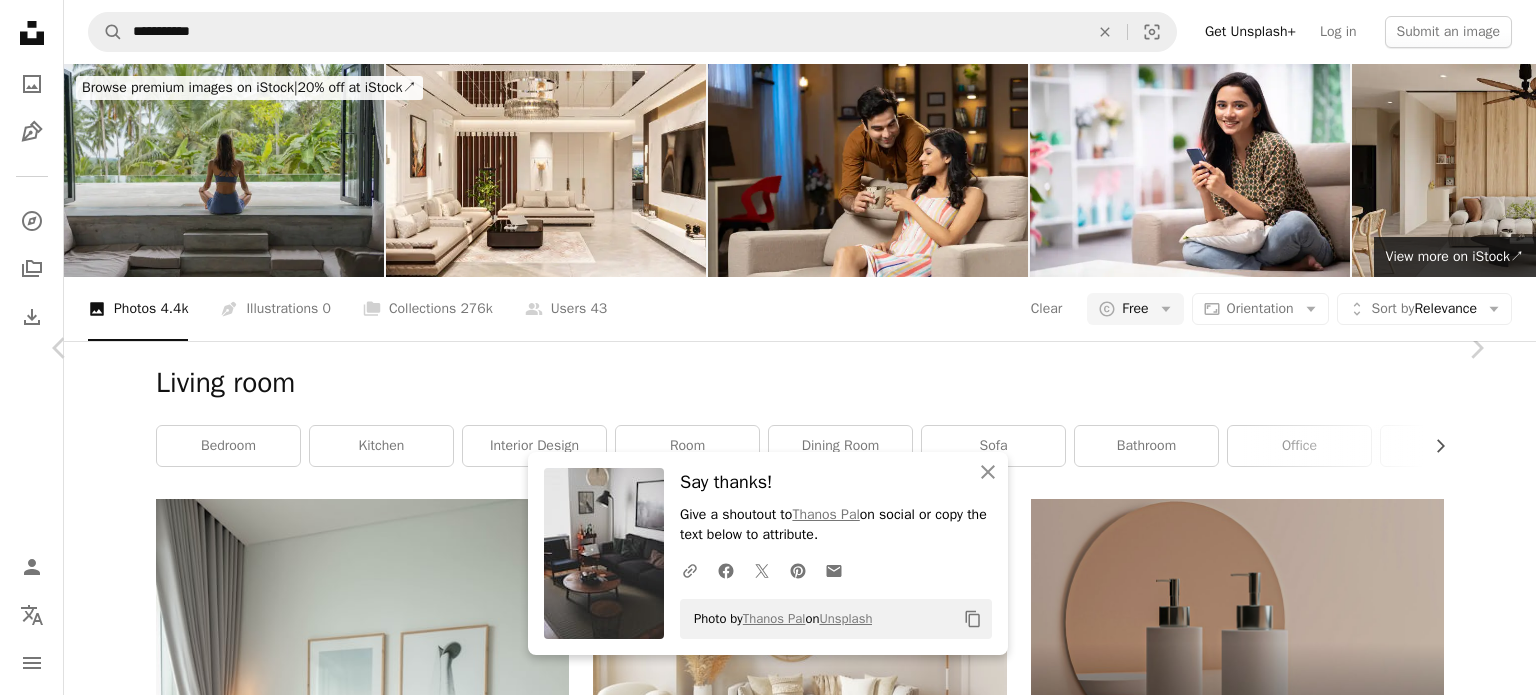 click on "Download free" at bounding box center [1287, 12689] 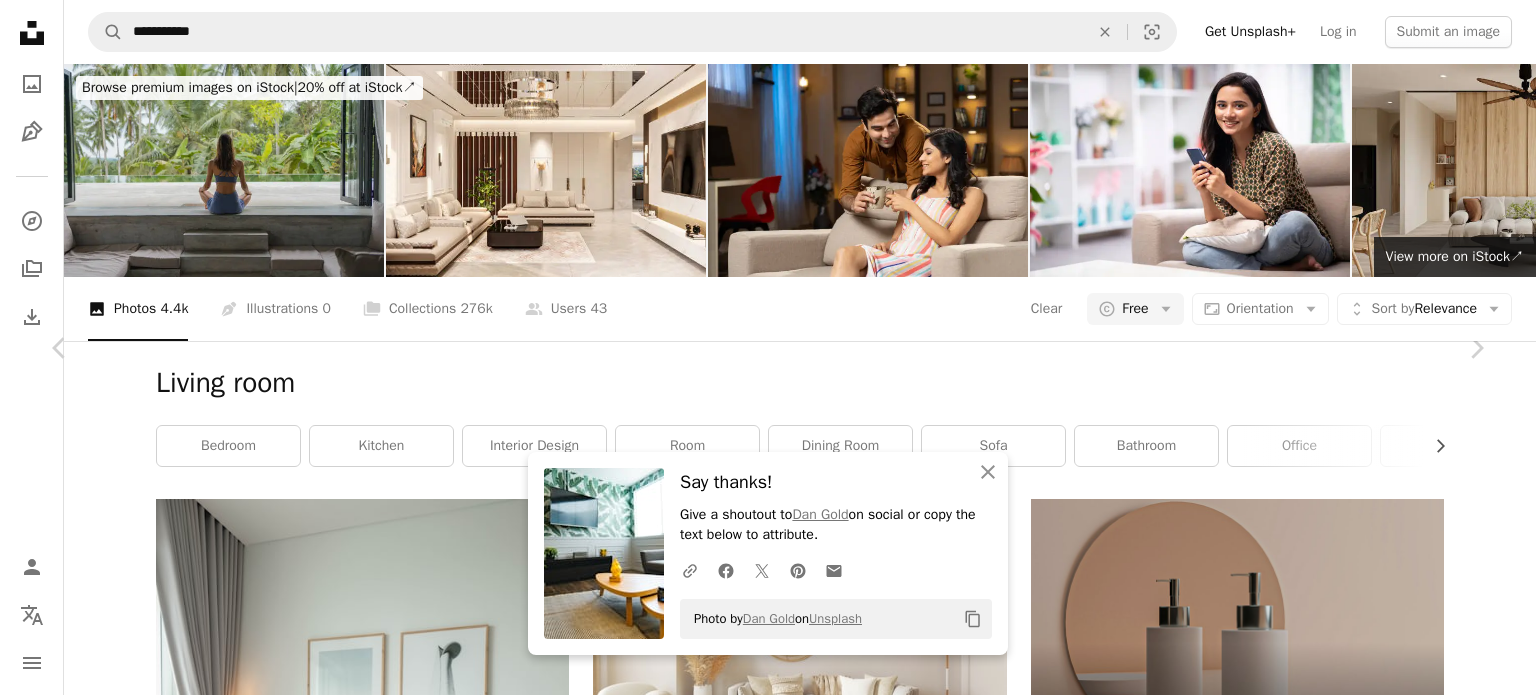 click on "An X shape" at bounding box center (20, 20) 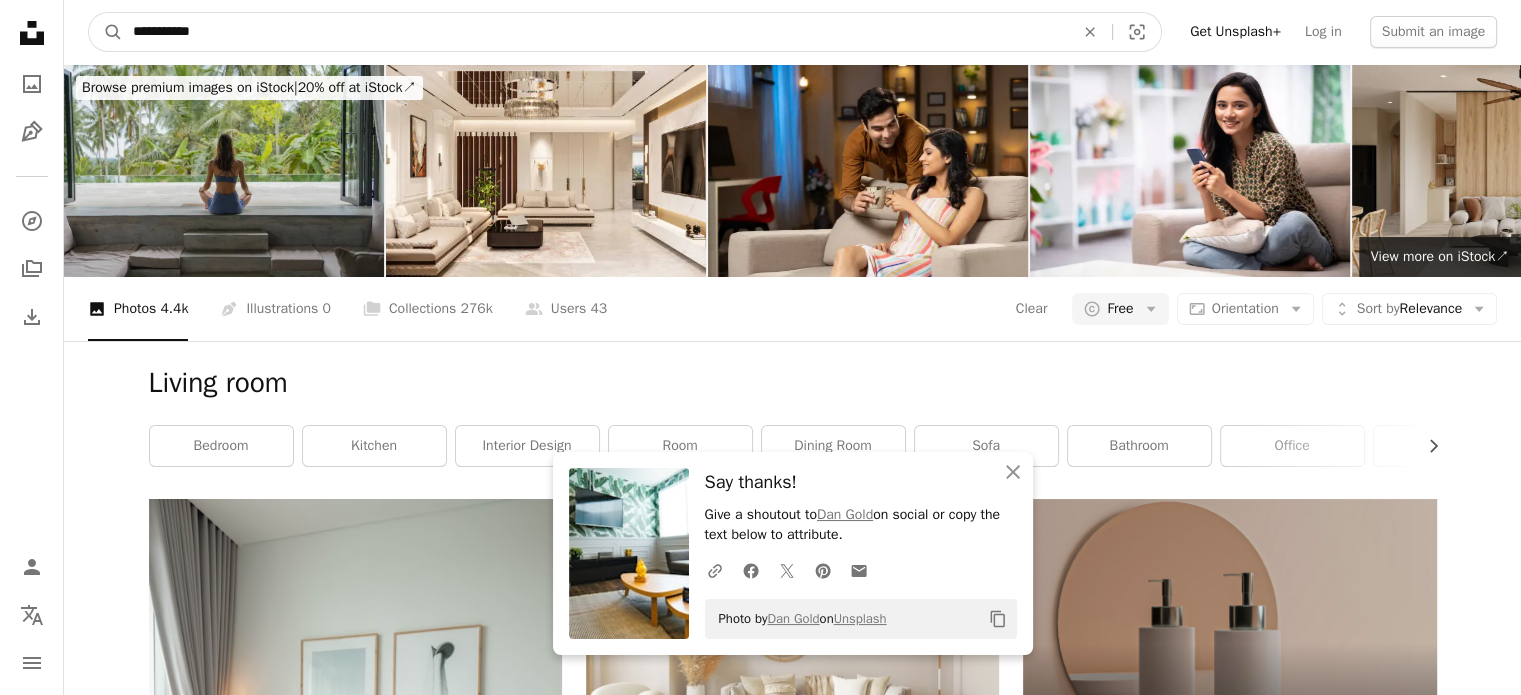 click on "**********" at bounding box center (595, 32) 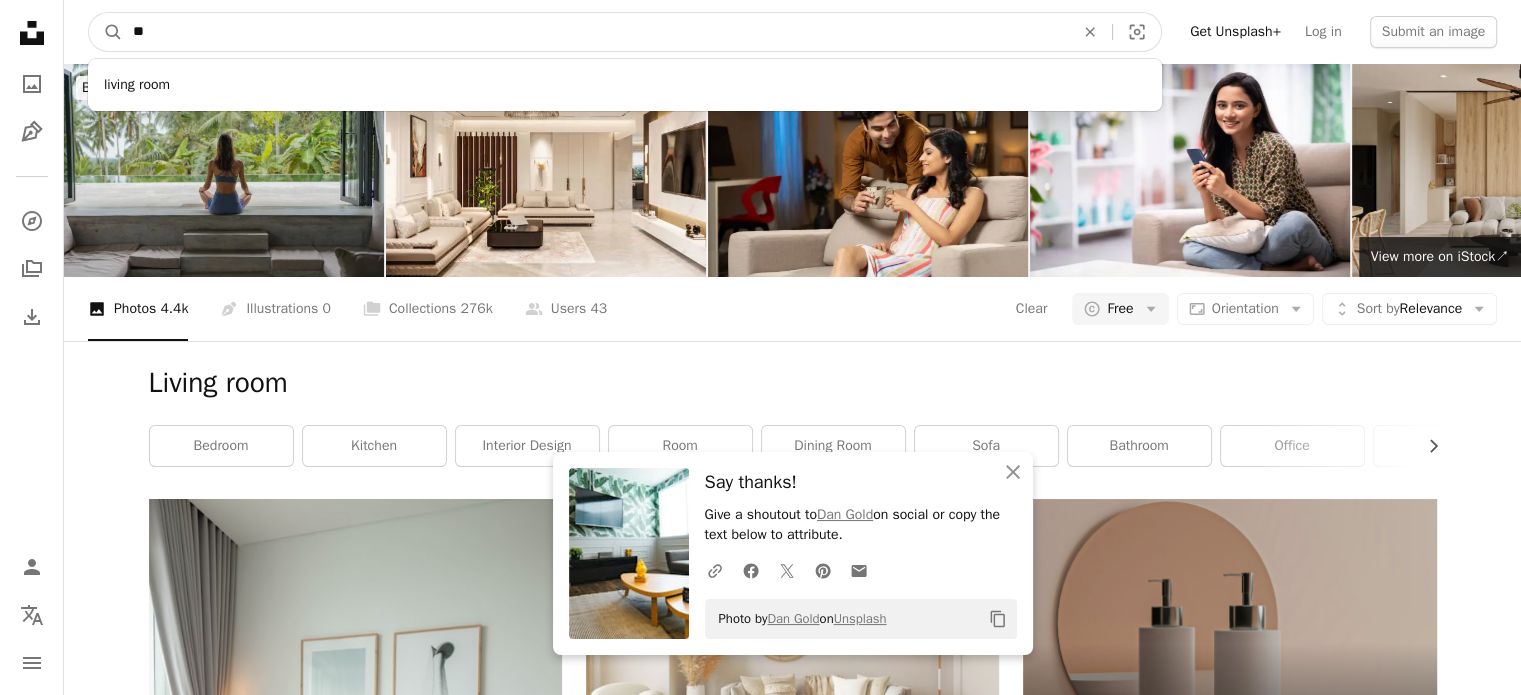 type on "*" 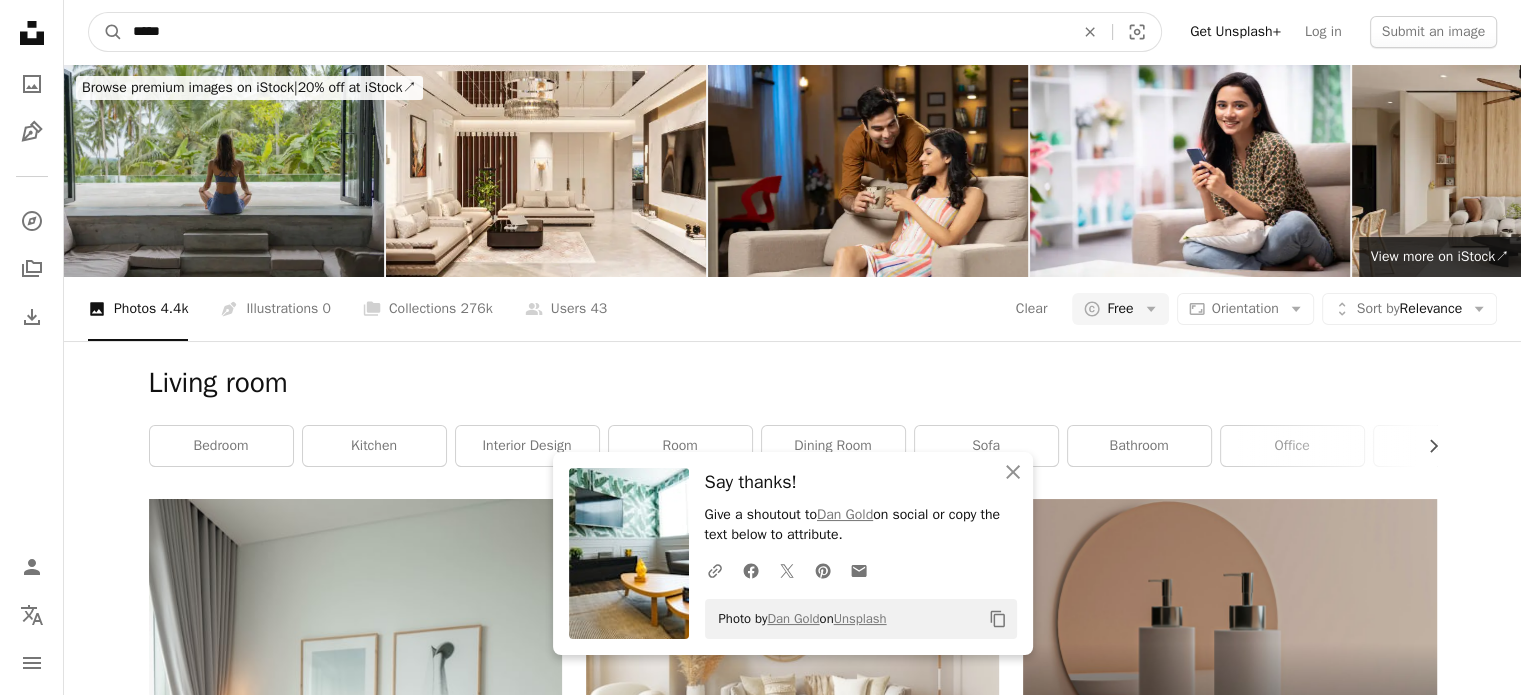 type on "*****" 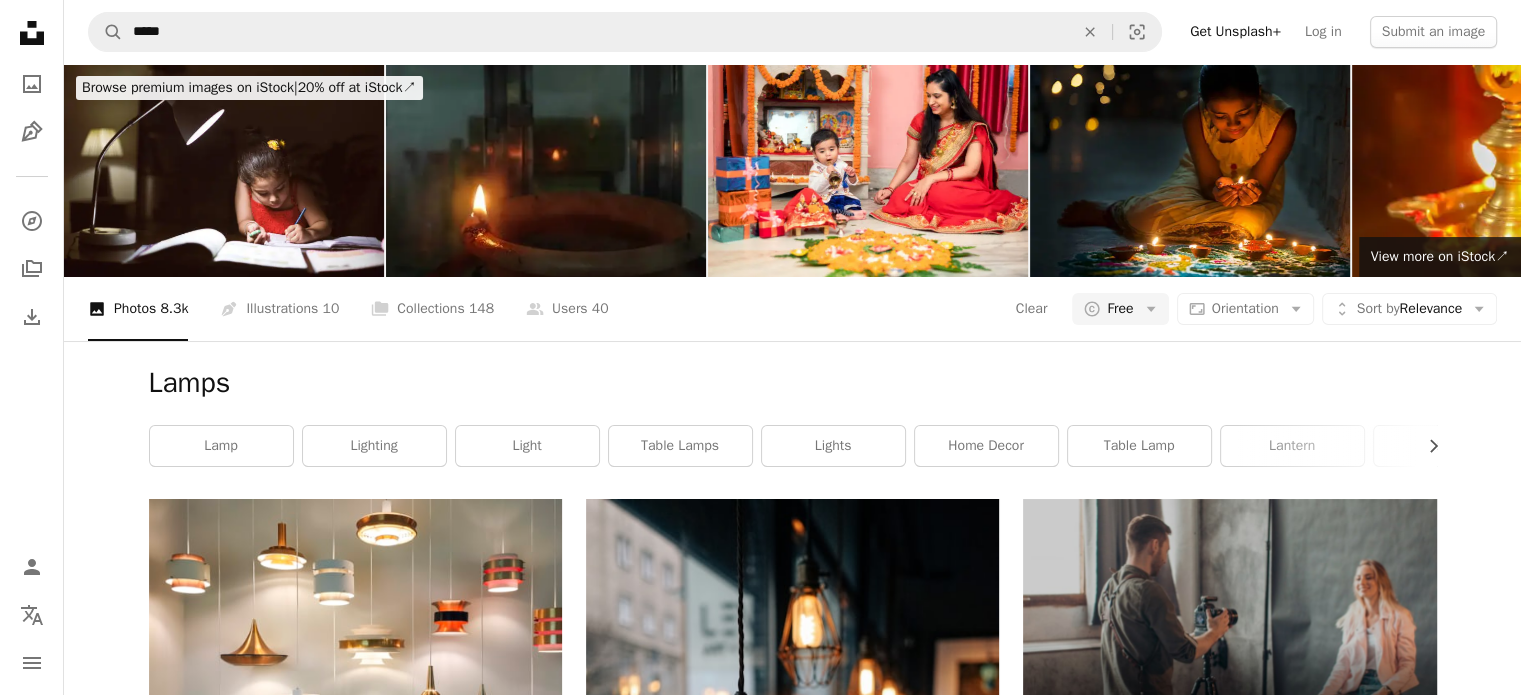 scroll, scrollTop: 203, scrollLeft: 0, axis: vertical 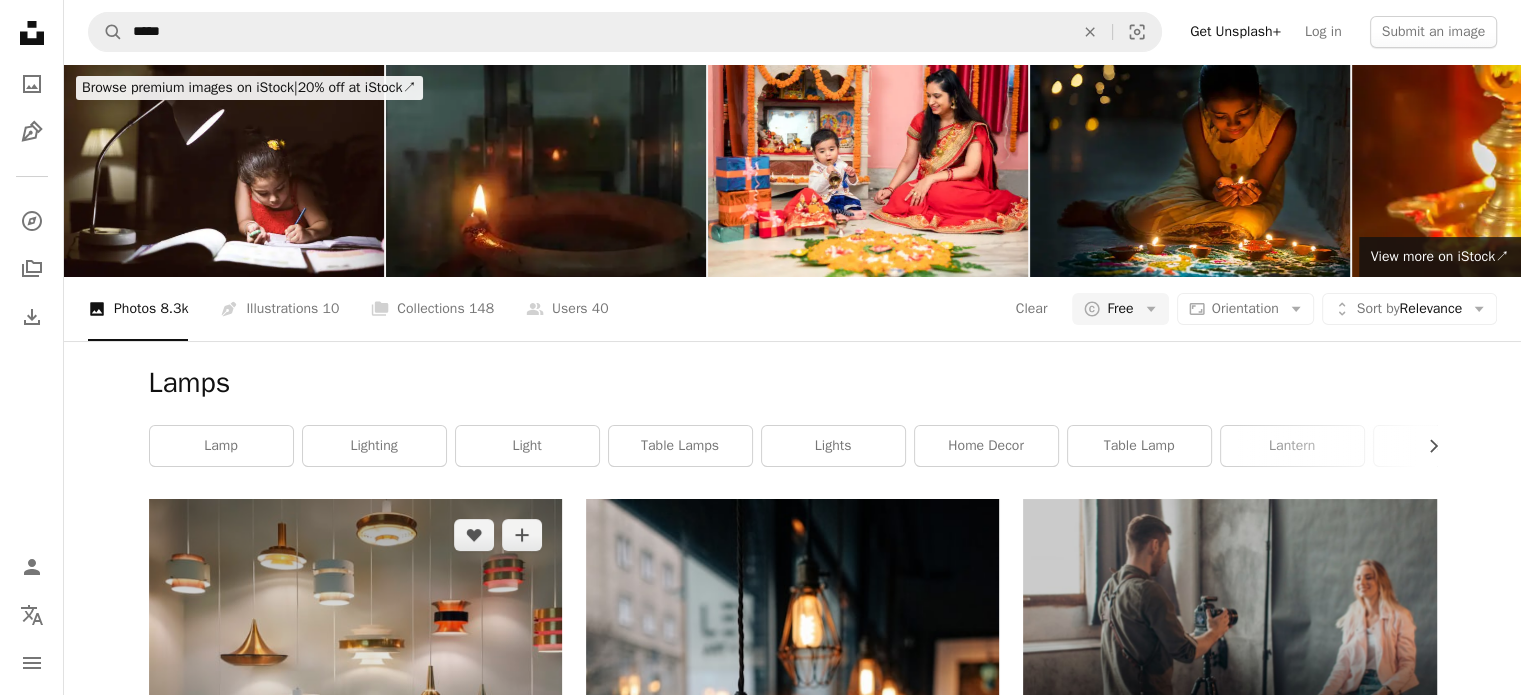 click at bounding box center [355, 654] 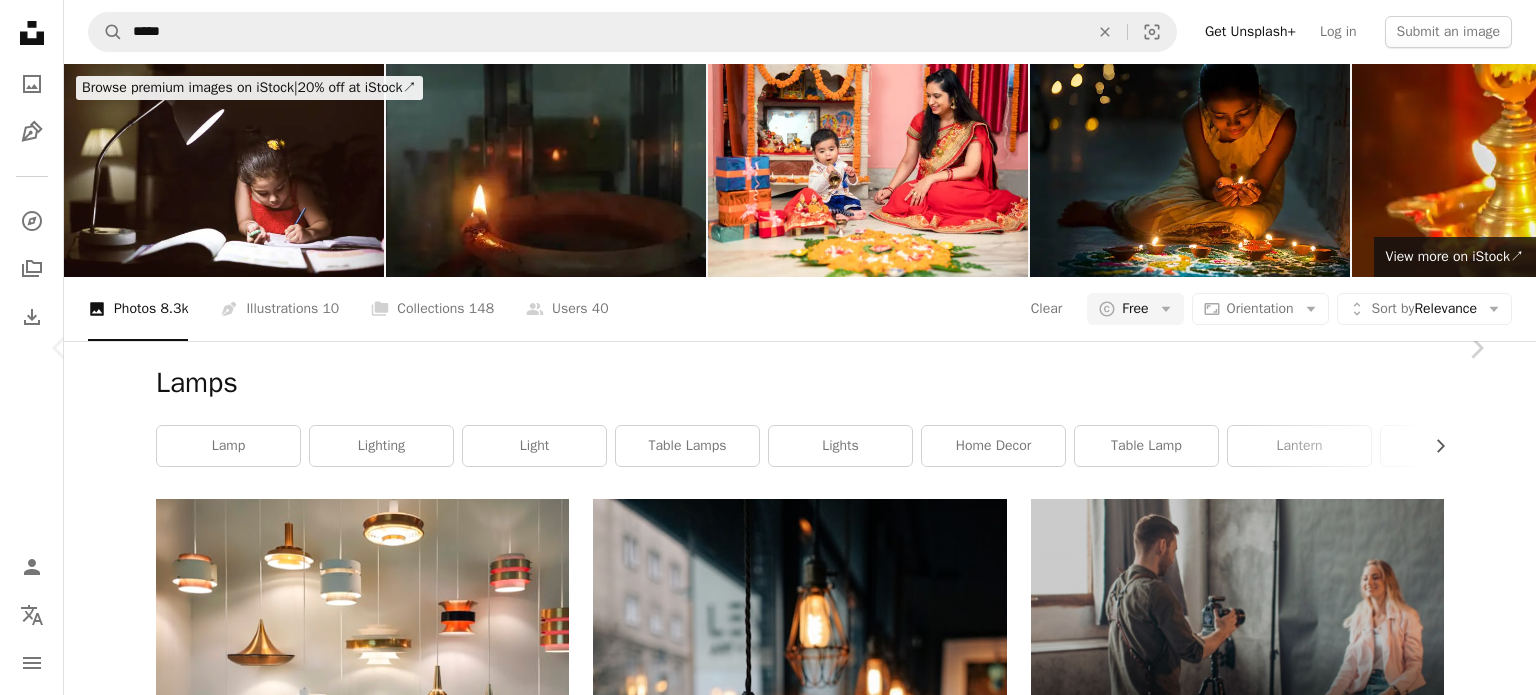 click on "Download free" at bounding box center [1287, 4484] 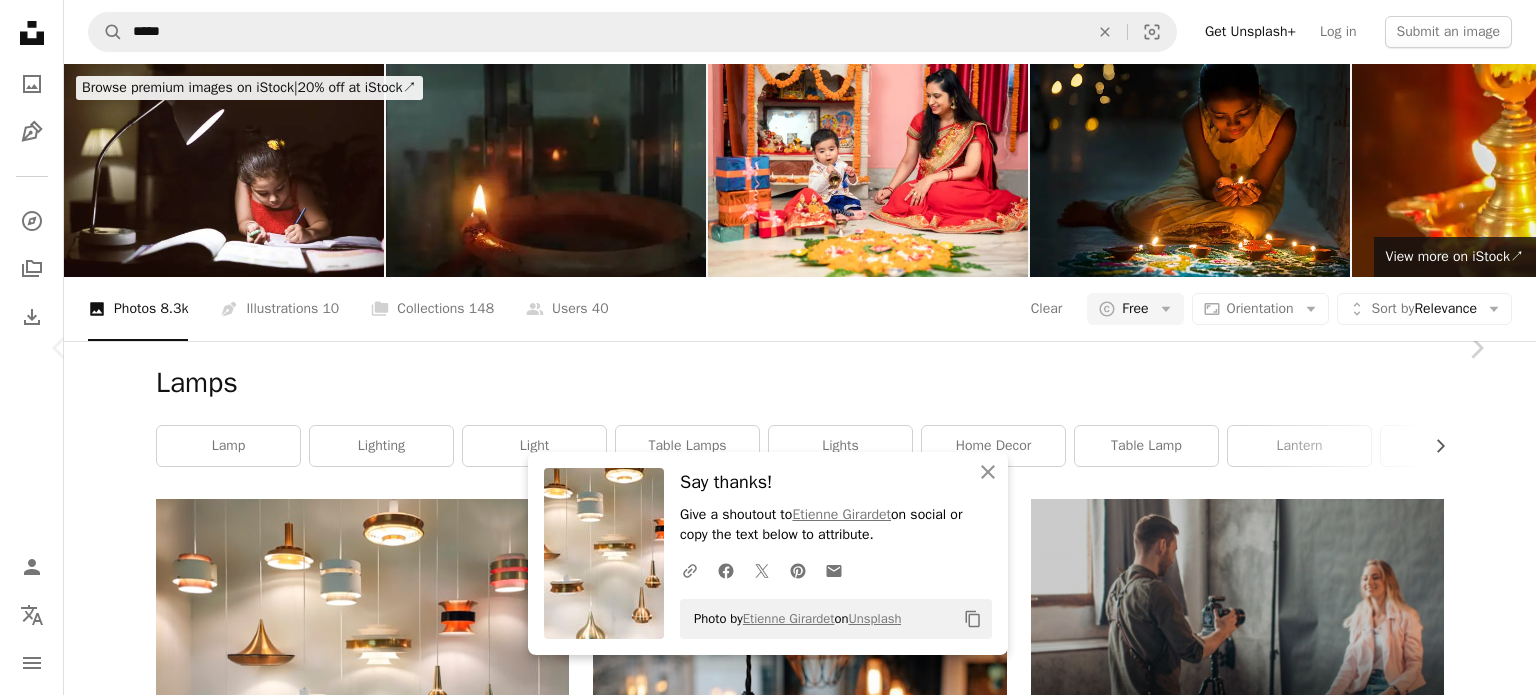 click on "An X shape" at bounding box center (20, 20) 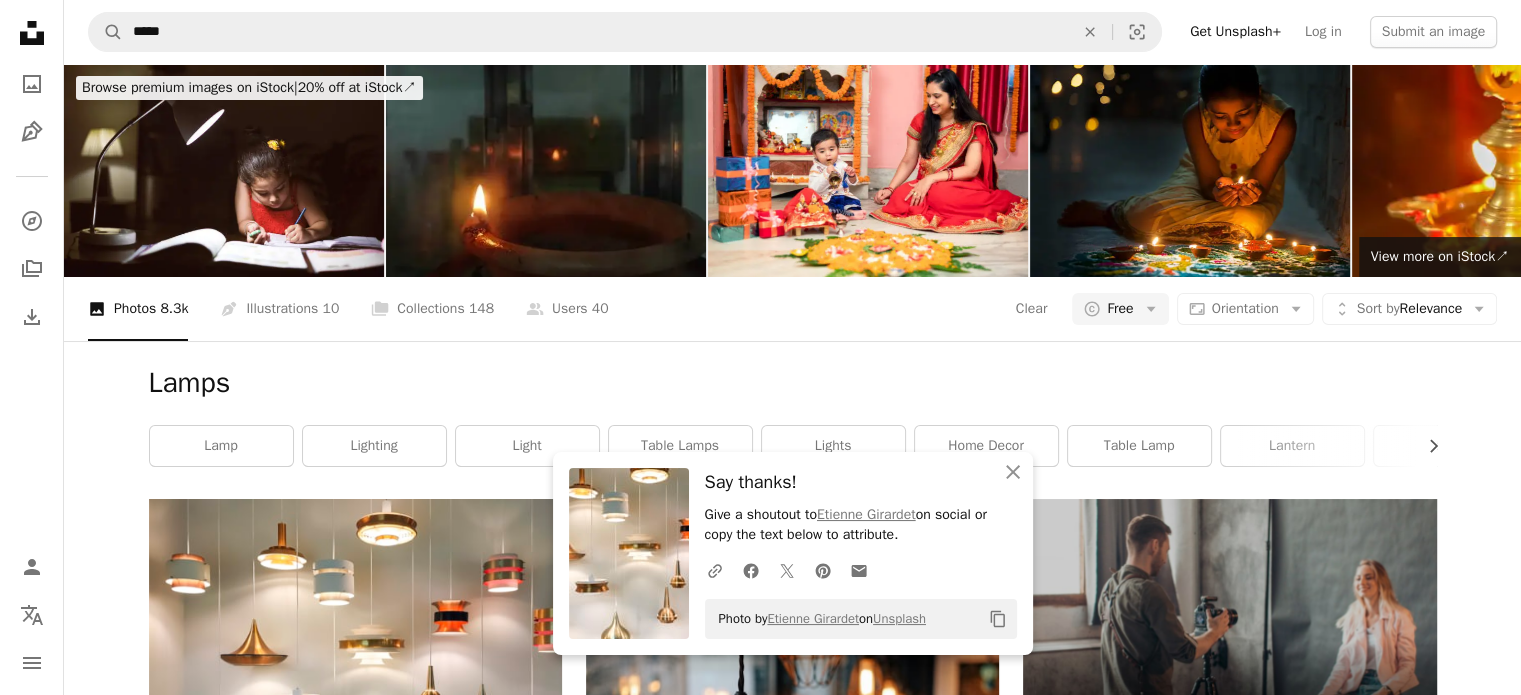 scroll, scrollTop: 320, scrollLeft: 0, axis: vertical 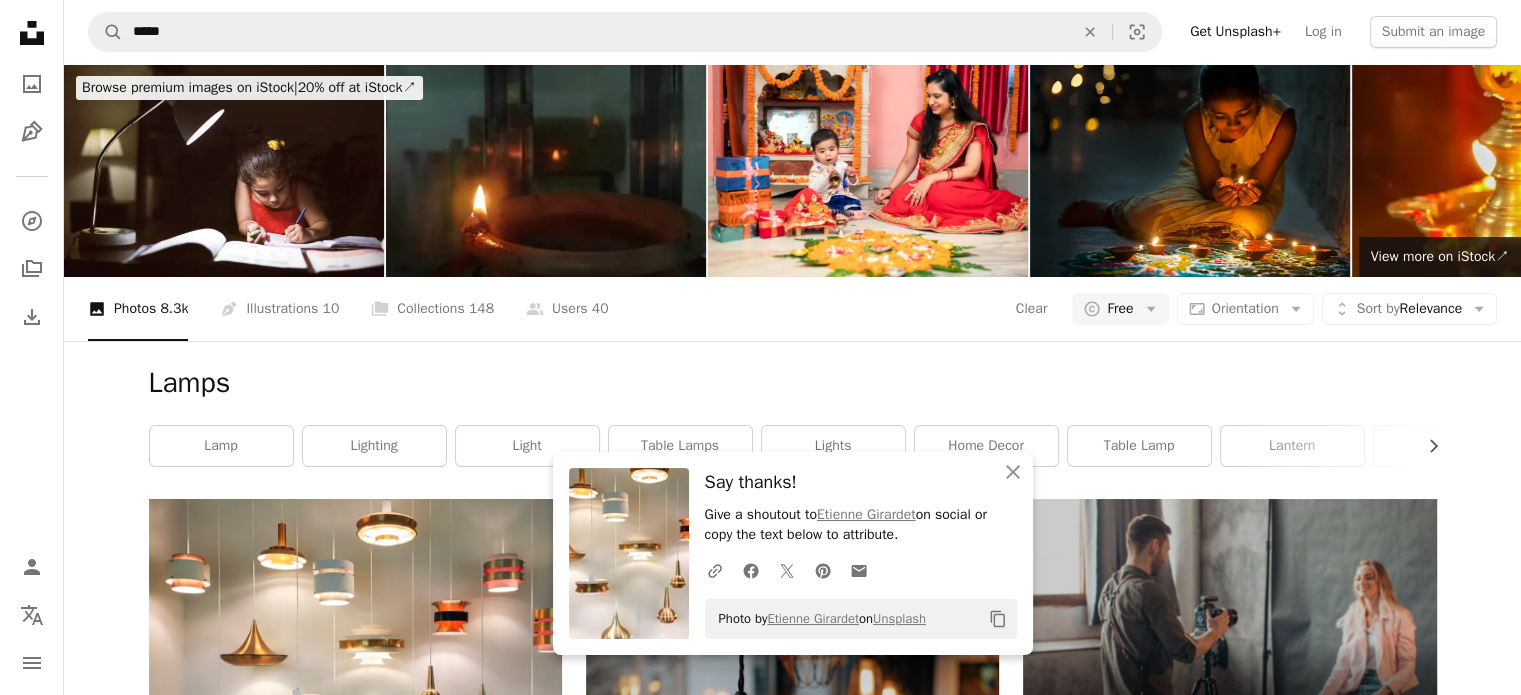 click at bounding box center [792, 809] 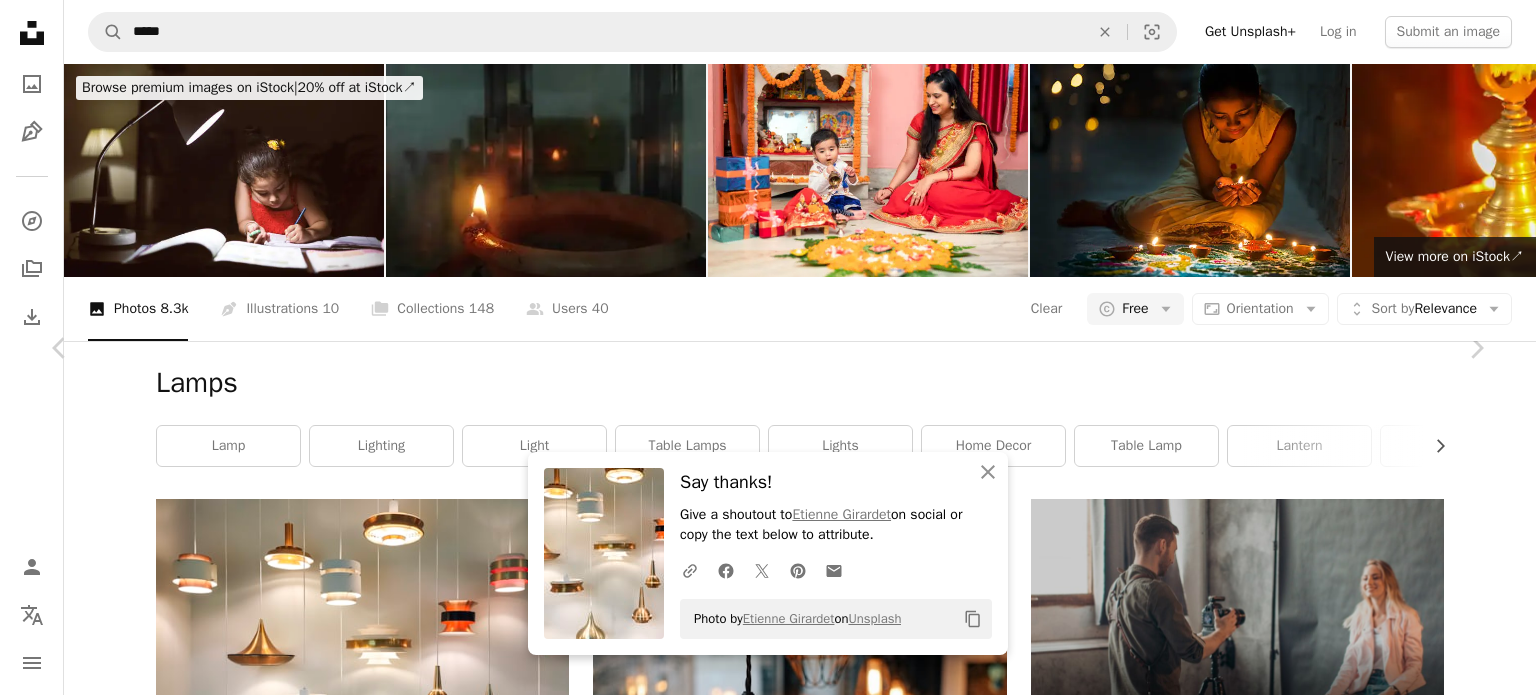 click on "Download free" at bounding box center (1287, 4484) 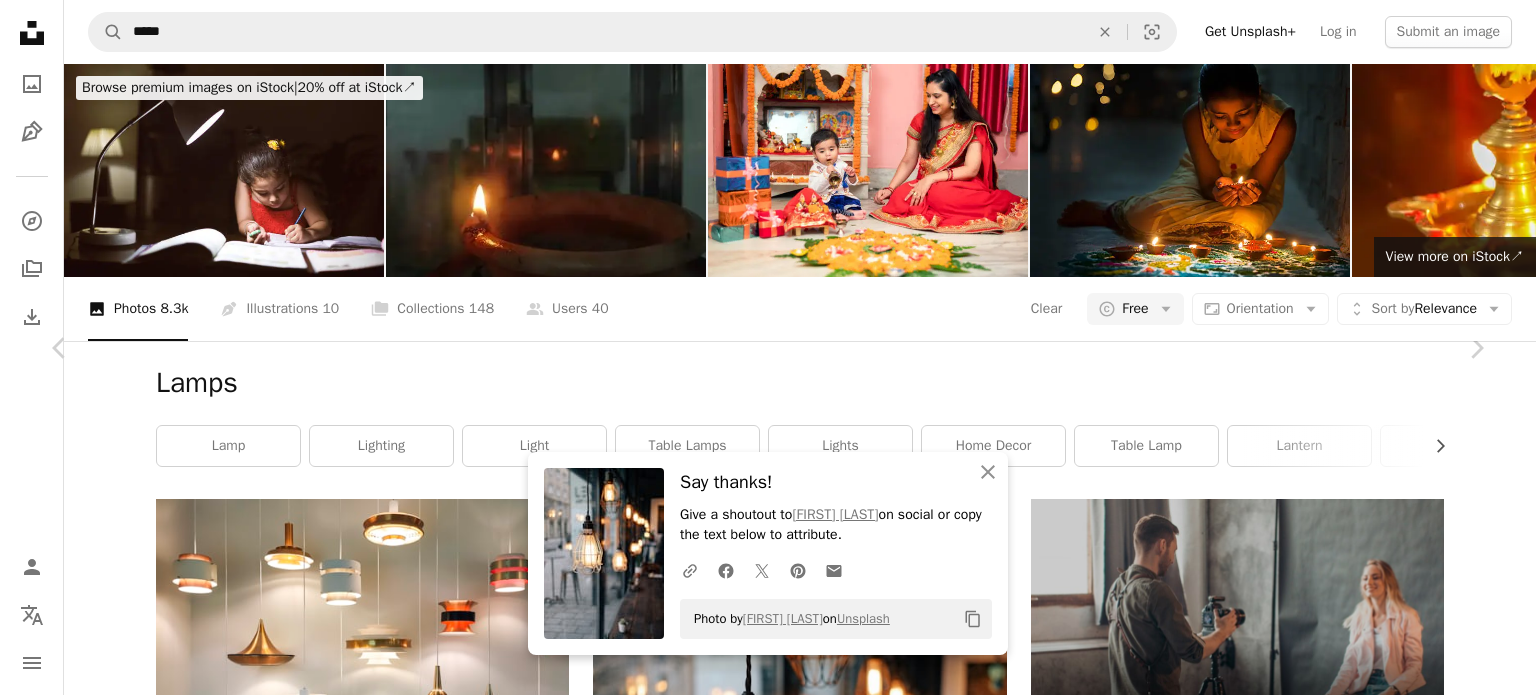 click on "An X shape" at bounding box center (20, 20) 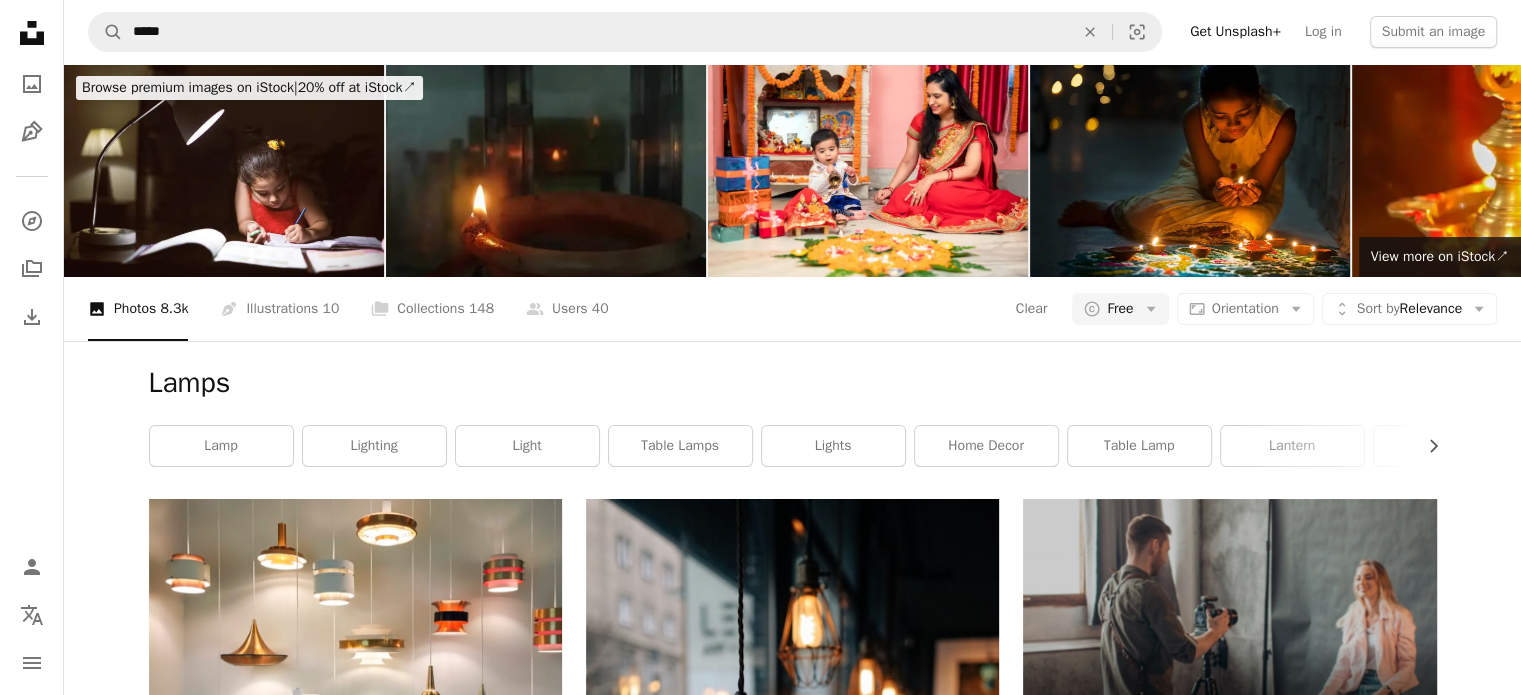scroll, scrollTop: 3012, scrollLeft: 0, axis: vertical 